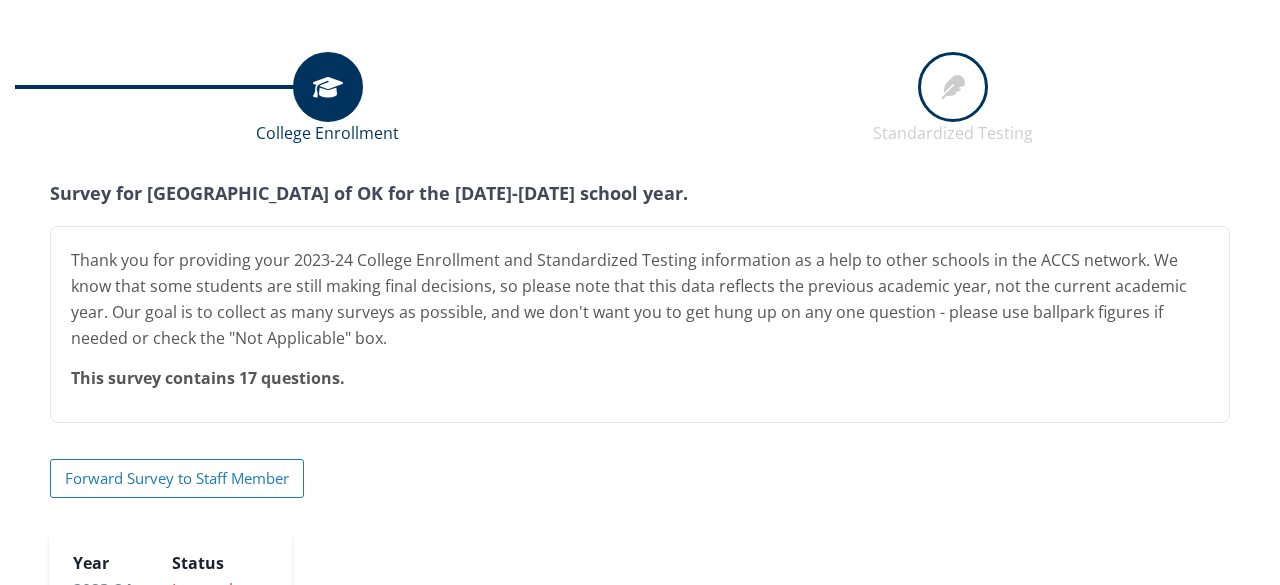 scroll, scrollTop: 0, scrollLeft: 0, axis: both 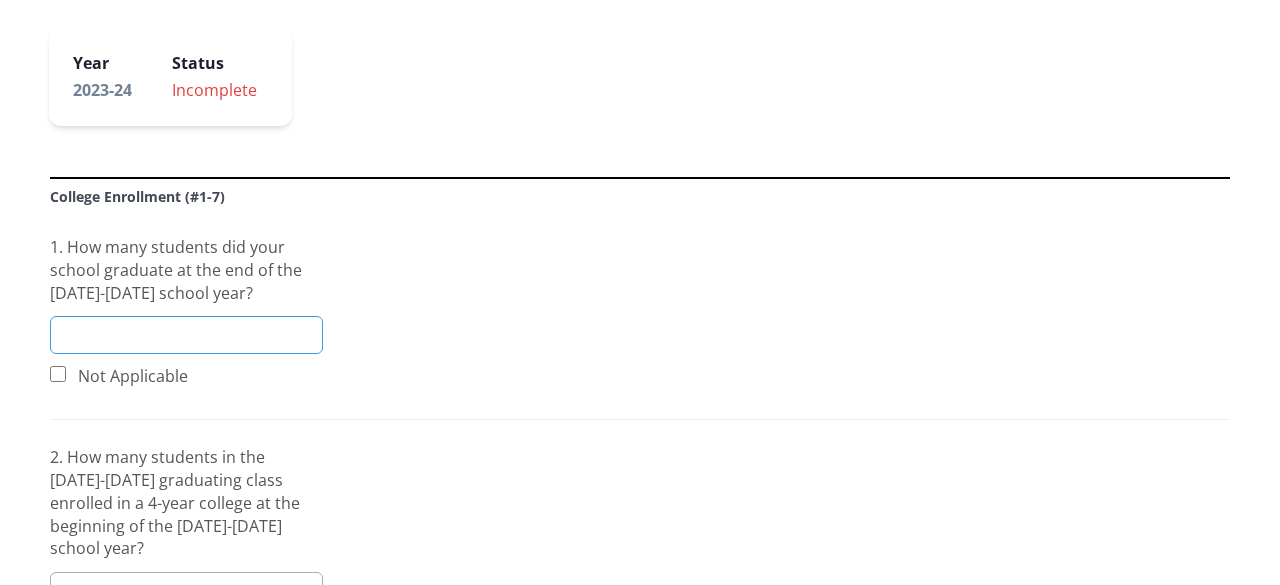 click at bounding box center [186, 335] 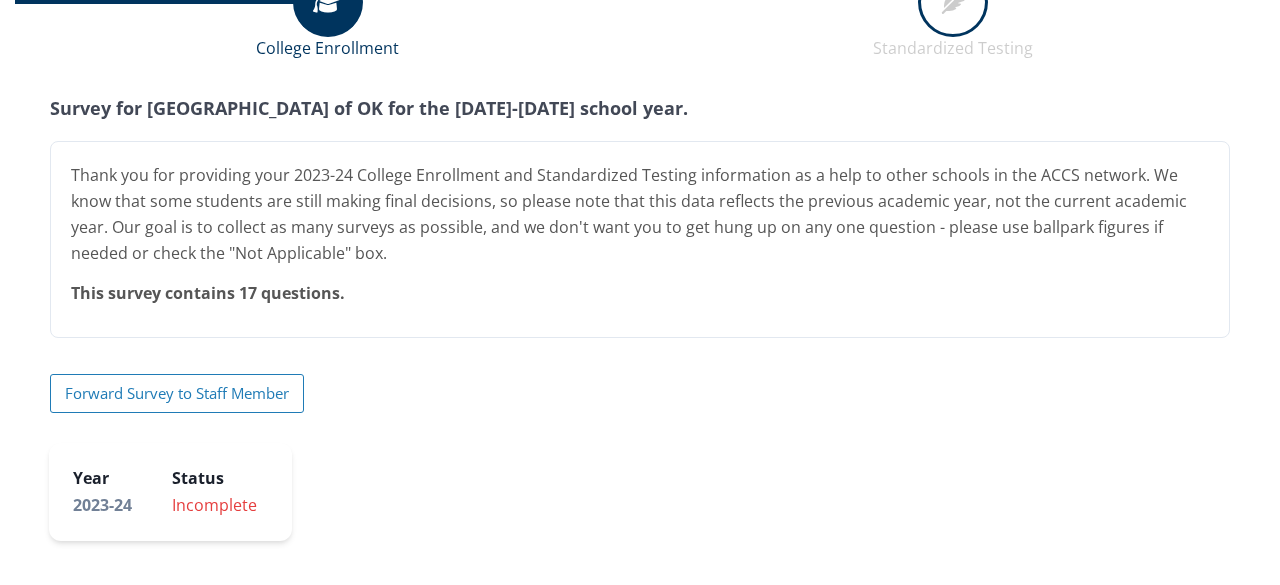 scroll, scrollTop: 0, scrollLeft: 0, axis: both 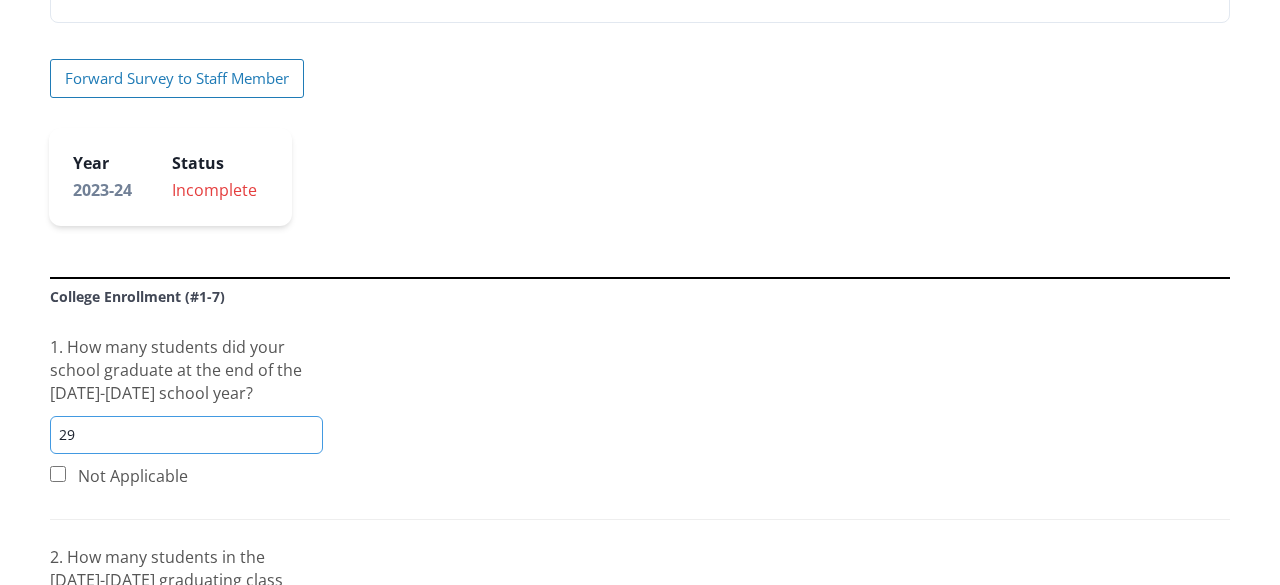 click on "Survey for [GEOGRAPHIC_DATA] of OK for the [DATE]-[DATE] school year.
Thank you for providing your 2023-24 College Enrollment and Standardized Testing information as a help to other schools in the ACCS network. We know that some students are still making final decisions, so please note that this data reflects the previous academic year, not the current academic year. Our goal is to collect as many surveys as possible, and we don't want you to get hung up on any one question - please use ballpark figures if needed or check the "Not Applicable" box.
This survey contains 17 questions.
Forward Survey to Staff Member
Year   Status   2023-24   Incomplete                 College Enrollment (#1-7)         1. How many students did your school graduate at the end of the [DATE]-[DATE] school year?     29     Not Applicable                         Not Applicable                         Not Applicable                         Not Applicable" at bounding box center (640, 958) 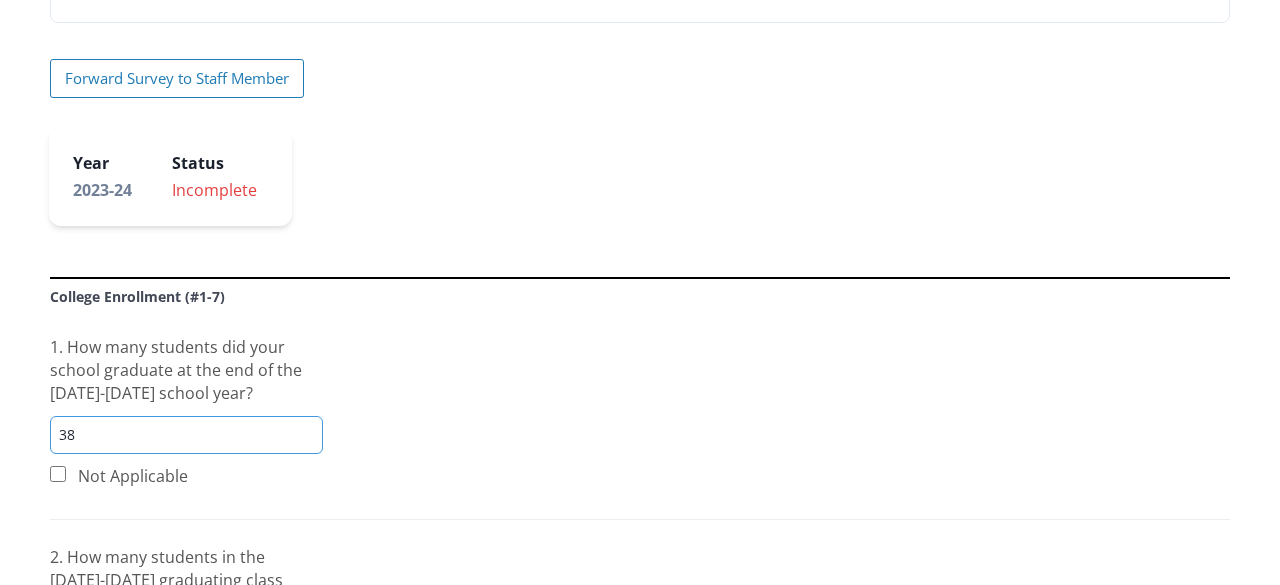 type on "38" 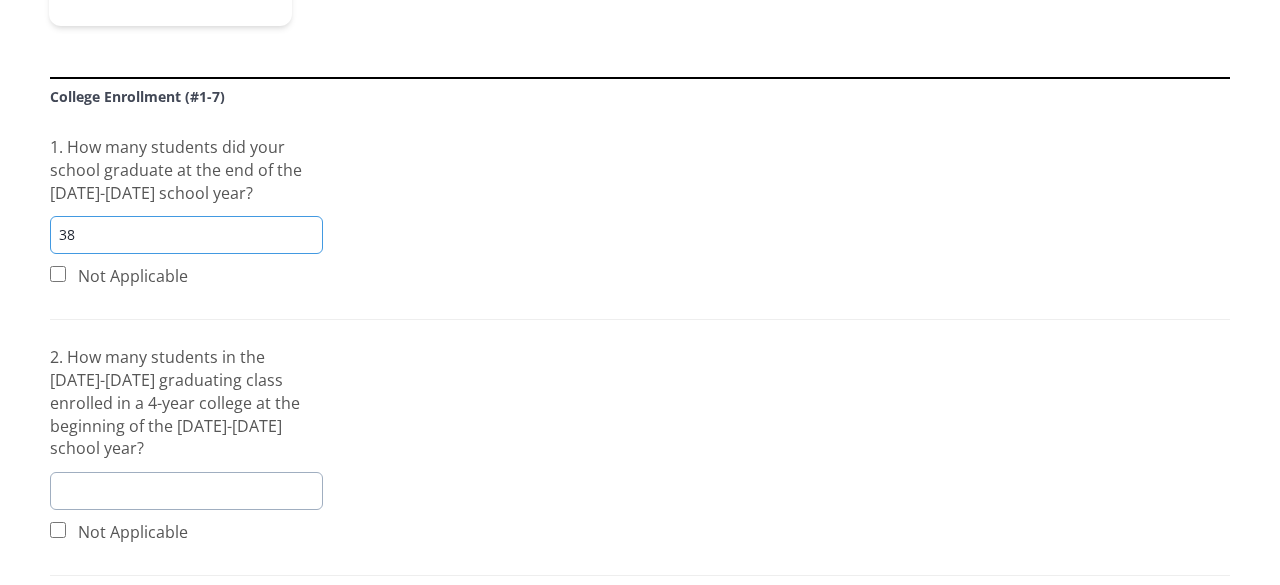 scroll, scrollTop: 700, scrollLeft: 0, axis: vertical 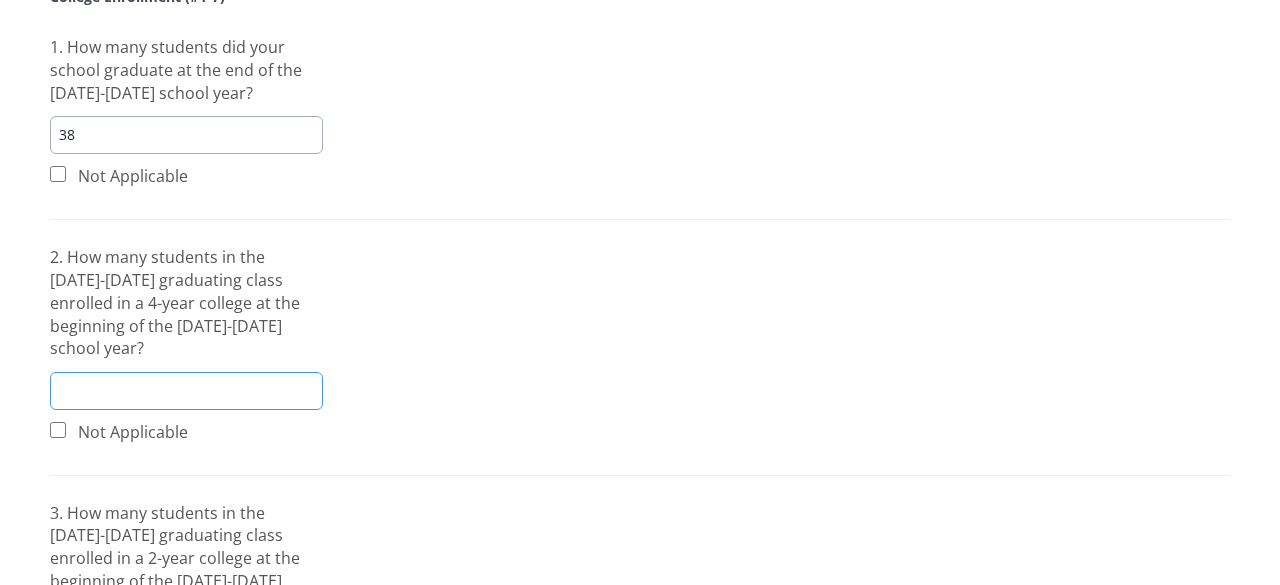 click at bounding box center (186, 391) 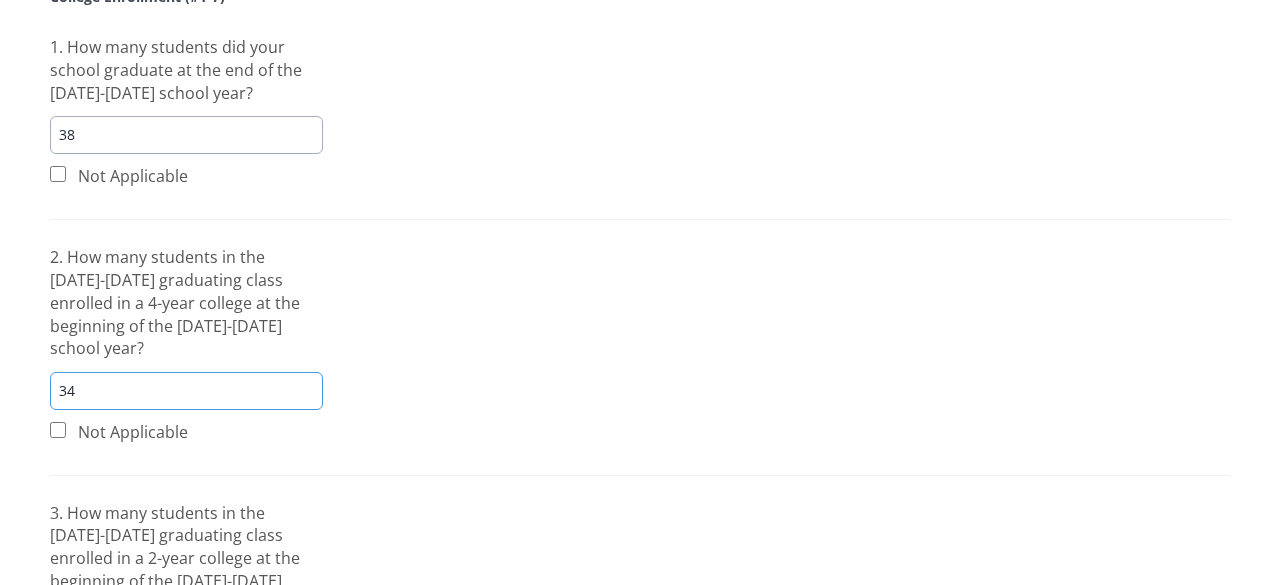type on "34" 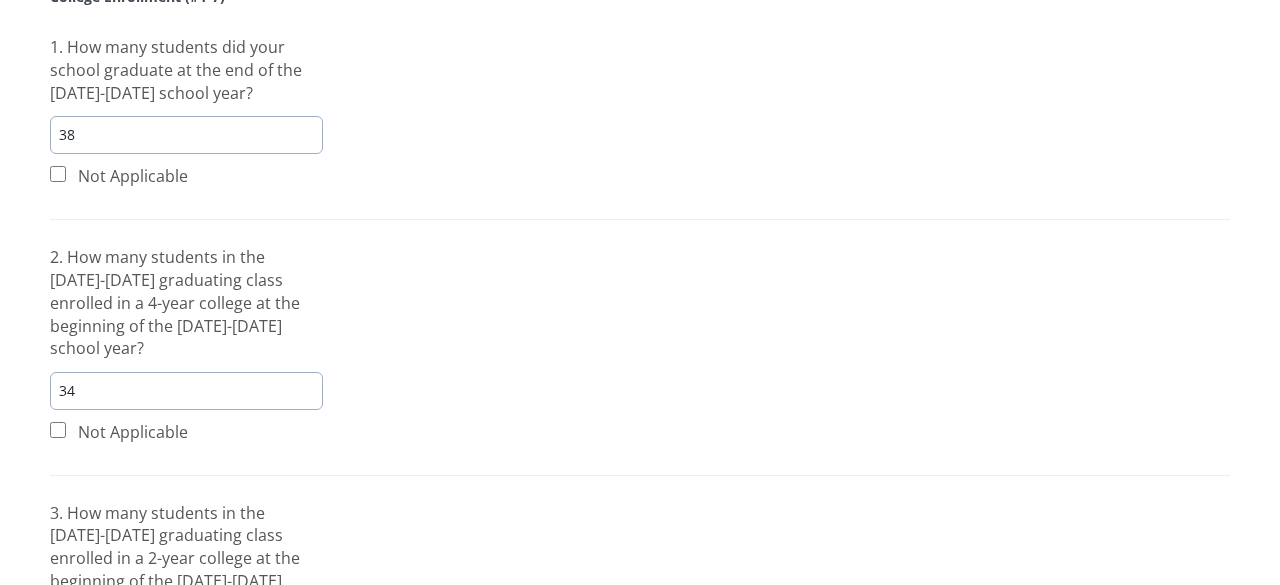 click on "Survey for [GEOGRAPHIC_DATA] of OK for the [DATE]-[DATE] school year.
Thank you for providing your 2023-24 College Enrollment and Standardized Testing information as a help to other schools in the ACCS network. We know that some students are still making final decisions, so please note that this data reflects the previous academic year, not the current academic year. Our goal is to collect as many surveys as possible, and we don't want you to get hung up on any one question - please use ballpark figures if needed or check the "Not Applicable" box.
This survey contains 17 questions.
Forward Survey to Staff Member
Year   Status   2023-24   Incomplete                 College Enrollment (#1-7)         1. How many students did your school graduate at the end of the [DATE]-[DATE] school year?     38     Not Applicable                     34     Not Applicable                         Not Applicable                         Not Applicable" at bounding box center (640, 668) 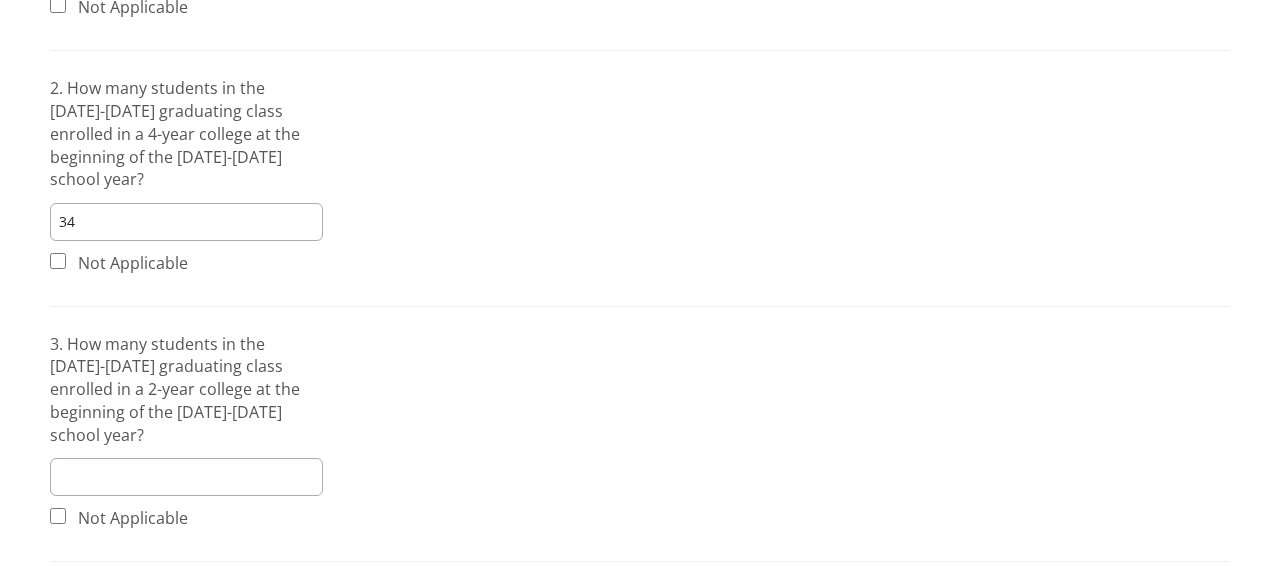 scroll, scrollTop: 900, scrollLeft: 0, axis: vertical 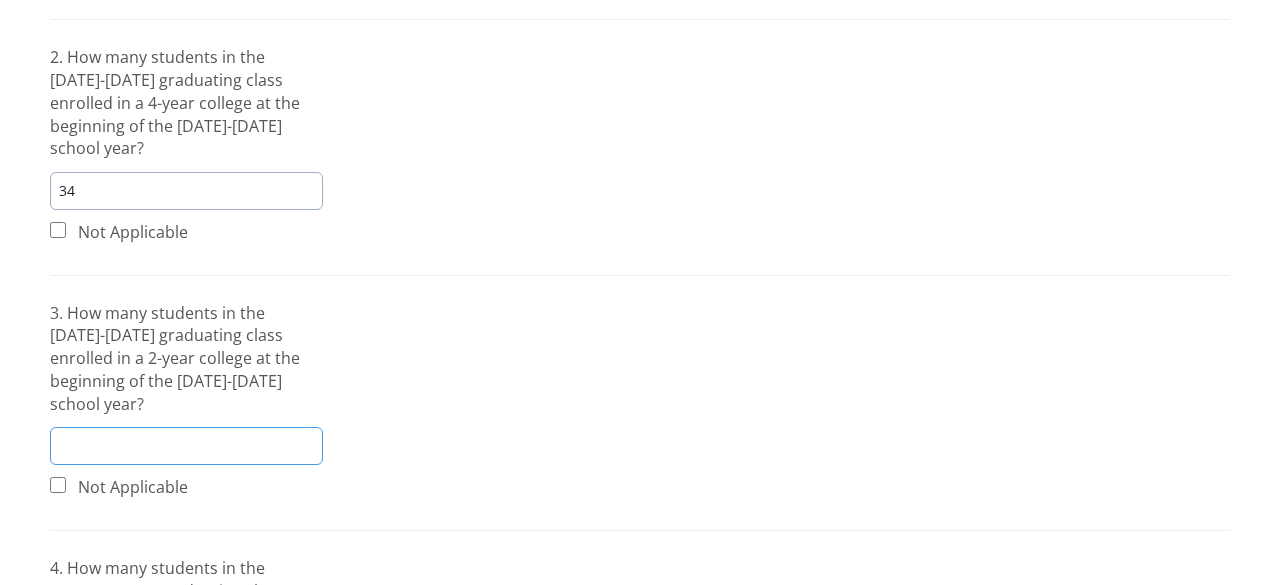 click at bounding box center [186, 446] 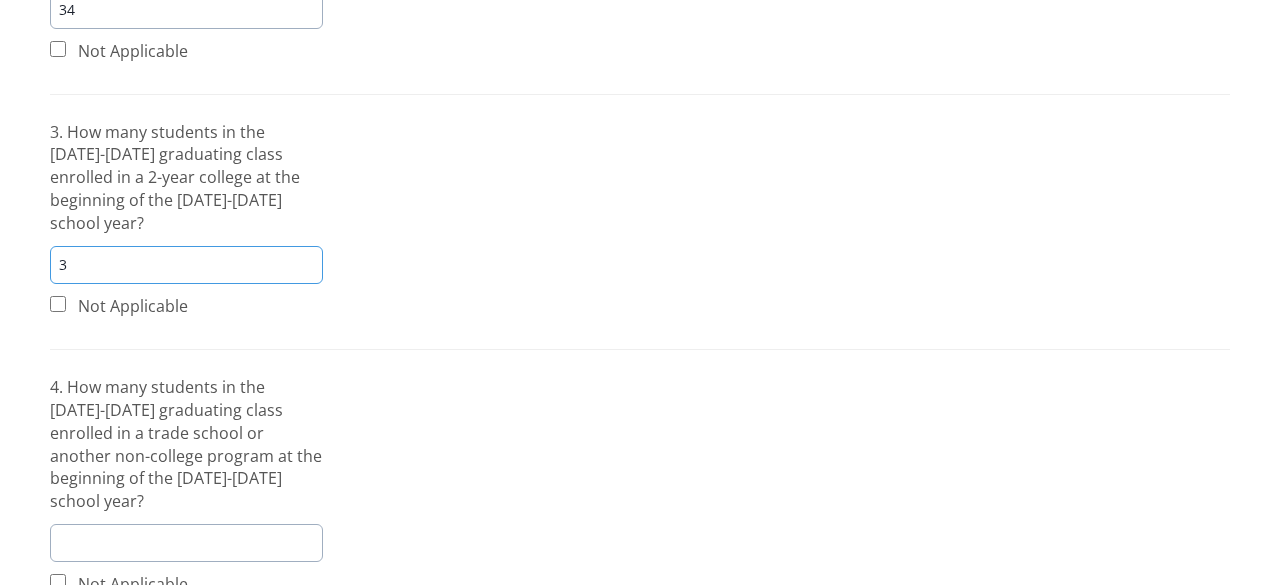 scroll, scrollTop: 1100, scrollLeft: 0, axis: vertical 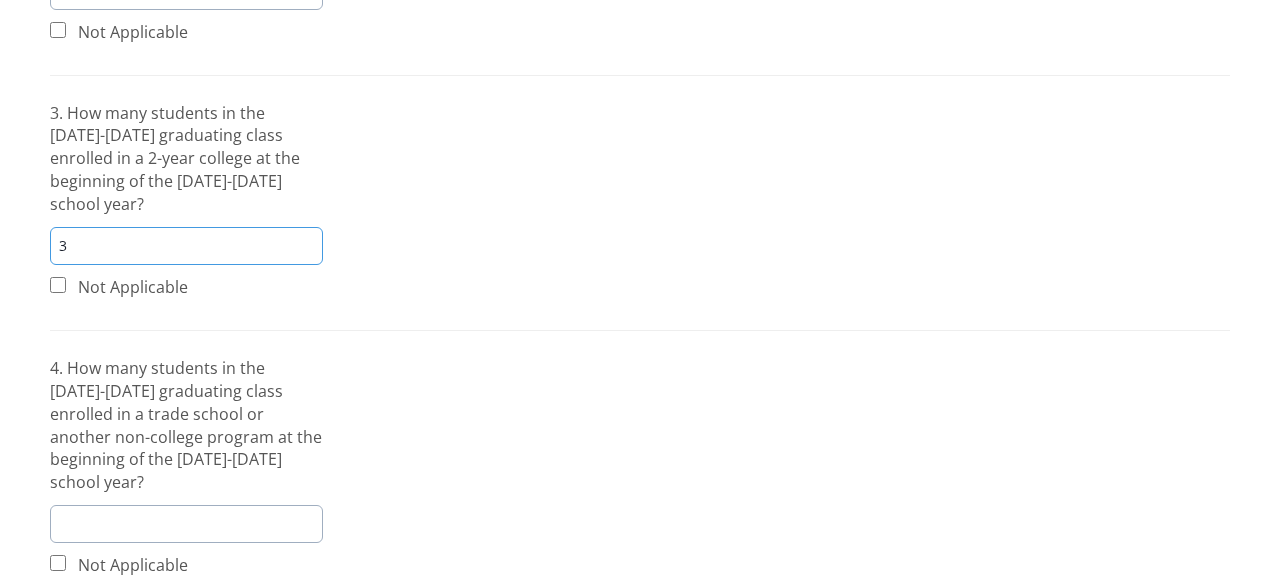 type on "3" 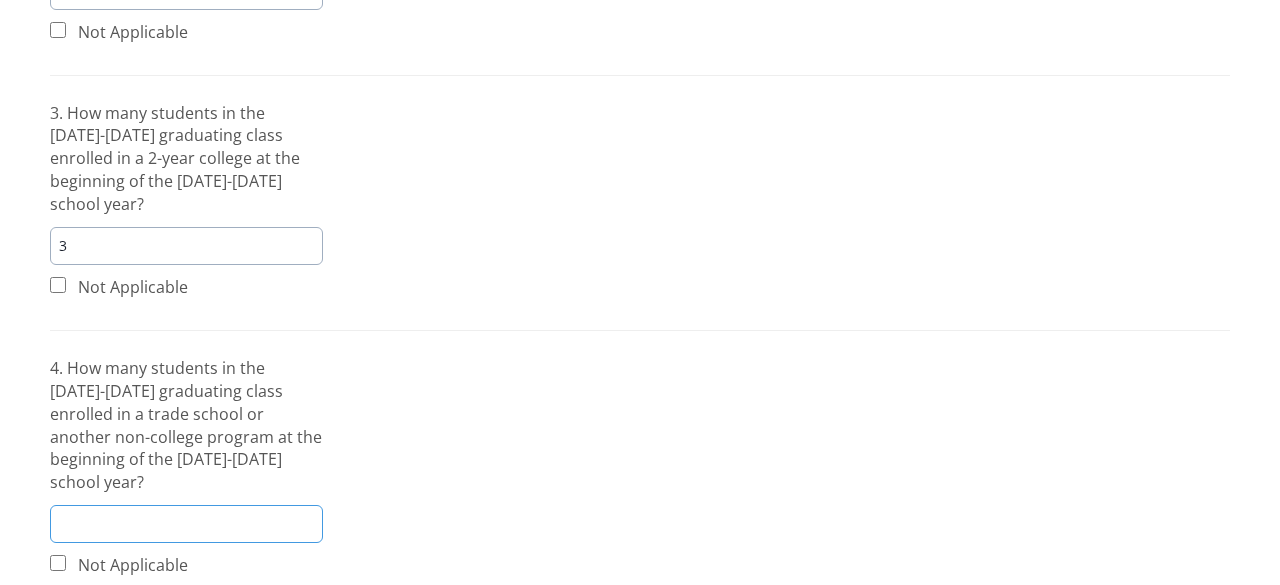 click at bounding box center [186, 524] 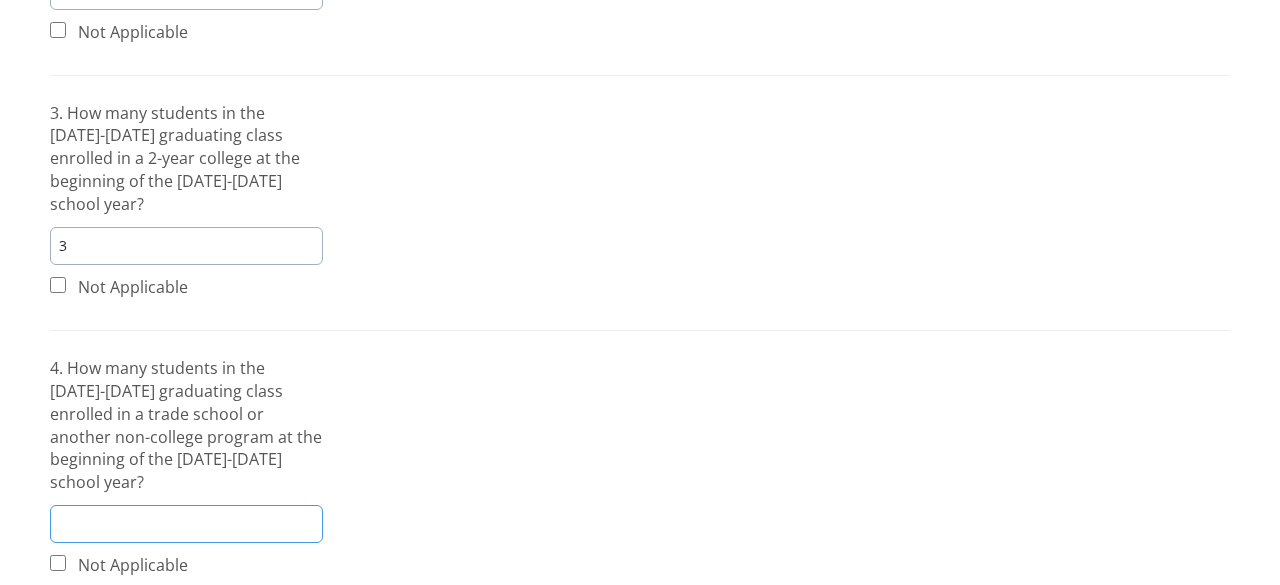 type on "4" 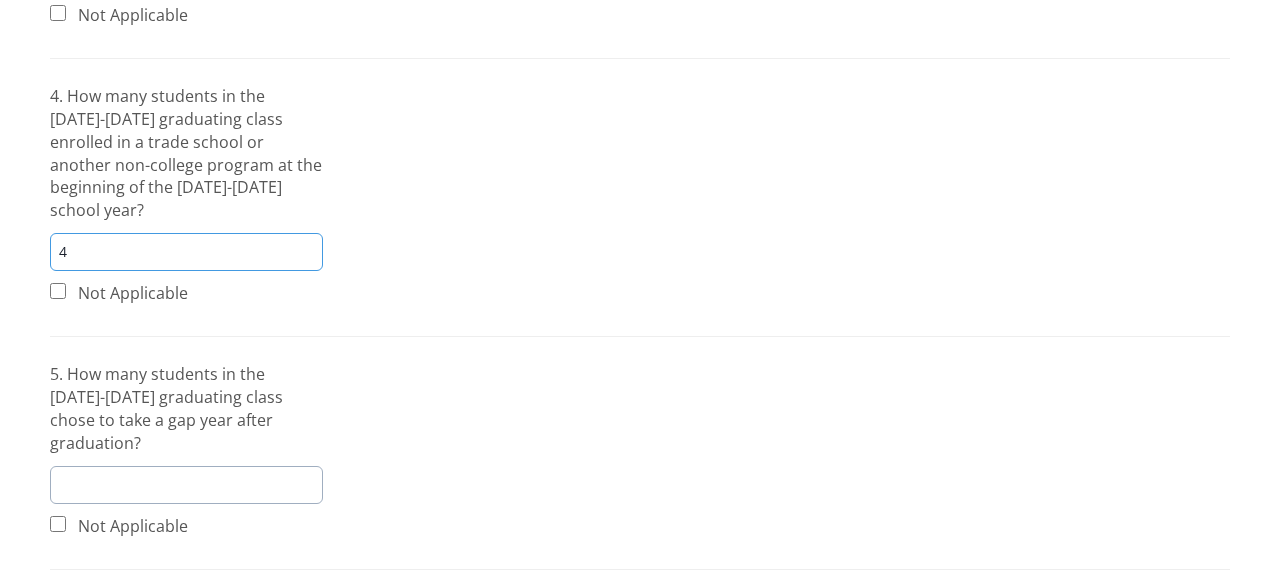 scroll, scrollTop: 1400, scrollLeft: 0, axis: vertical 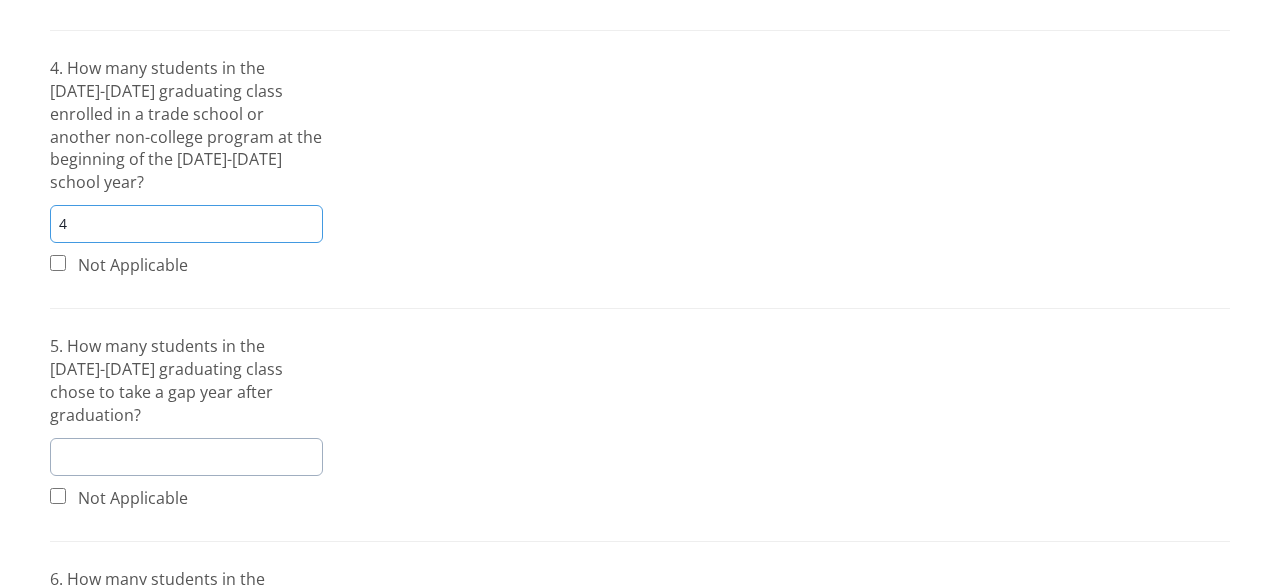 drag, startPoint x: 100, startPoint y: 145, endPoint x: 0, endPoint y: 141, distance: 100.07997 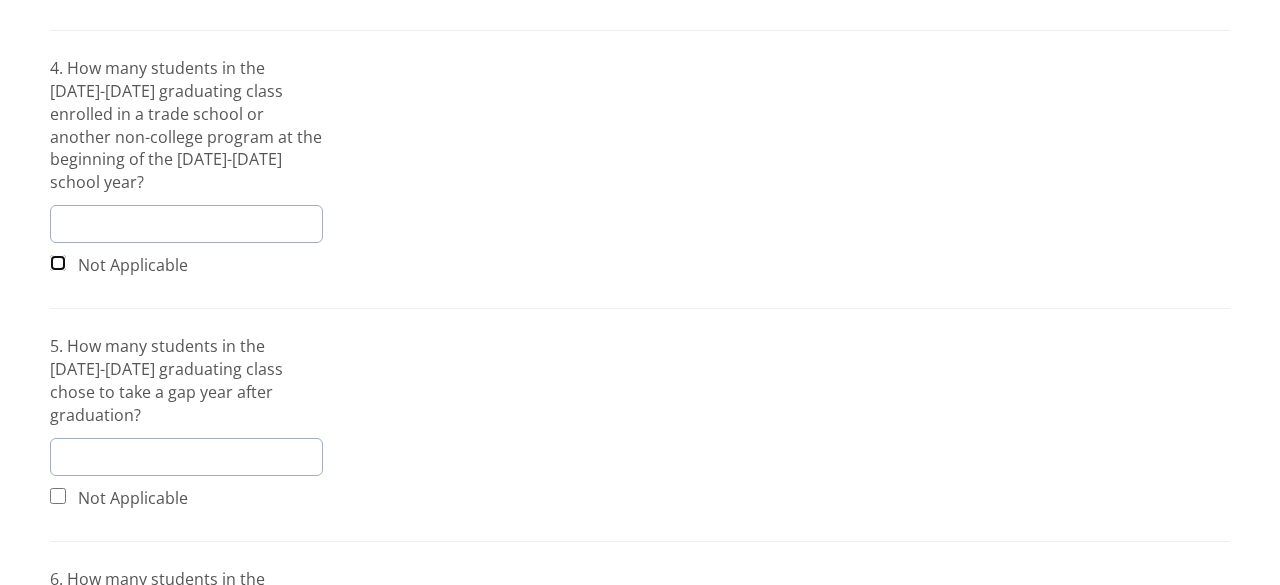 click at bounding box center (58, 263) 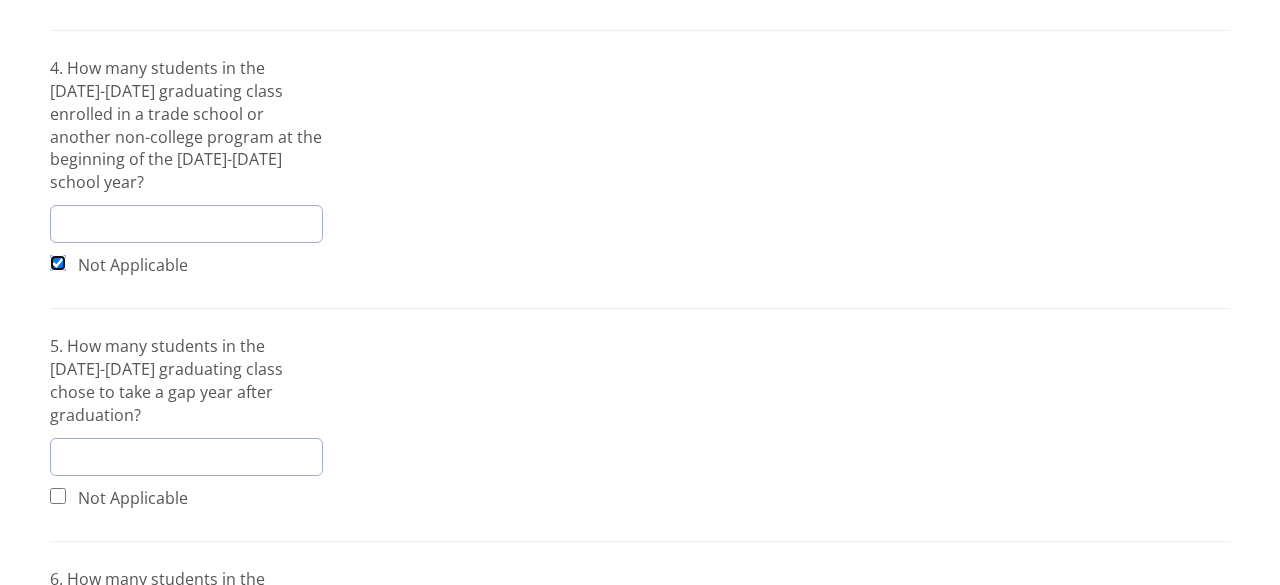 checkbox on "true" 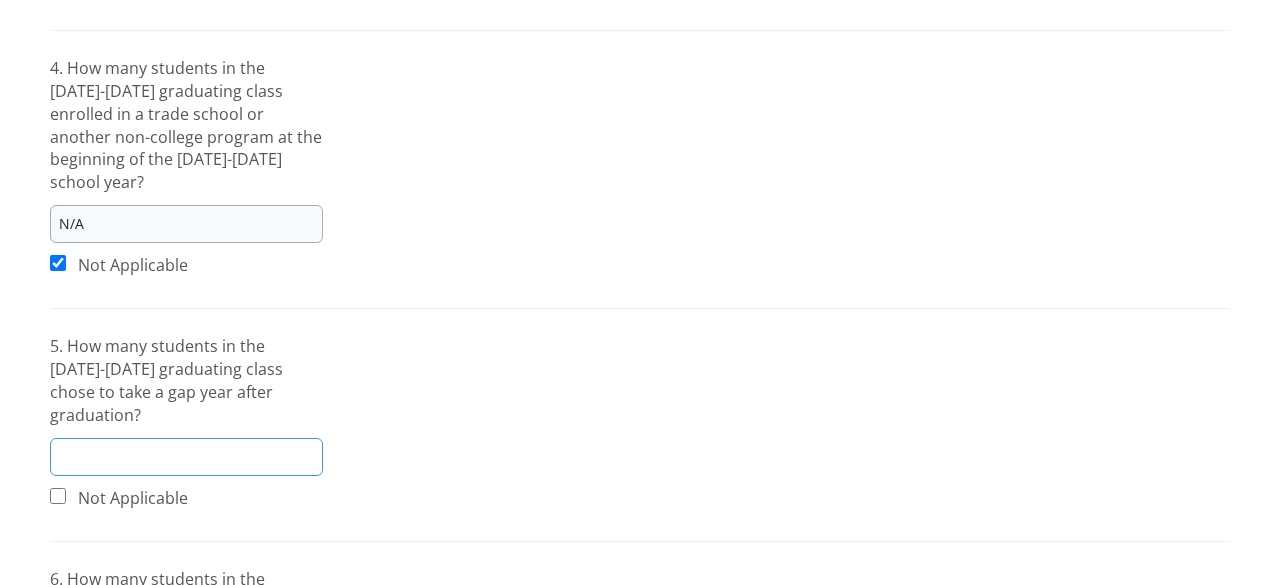 click at bounding box center (186, 457) 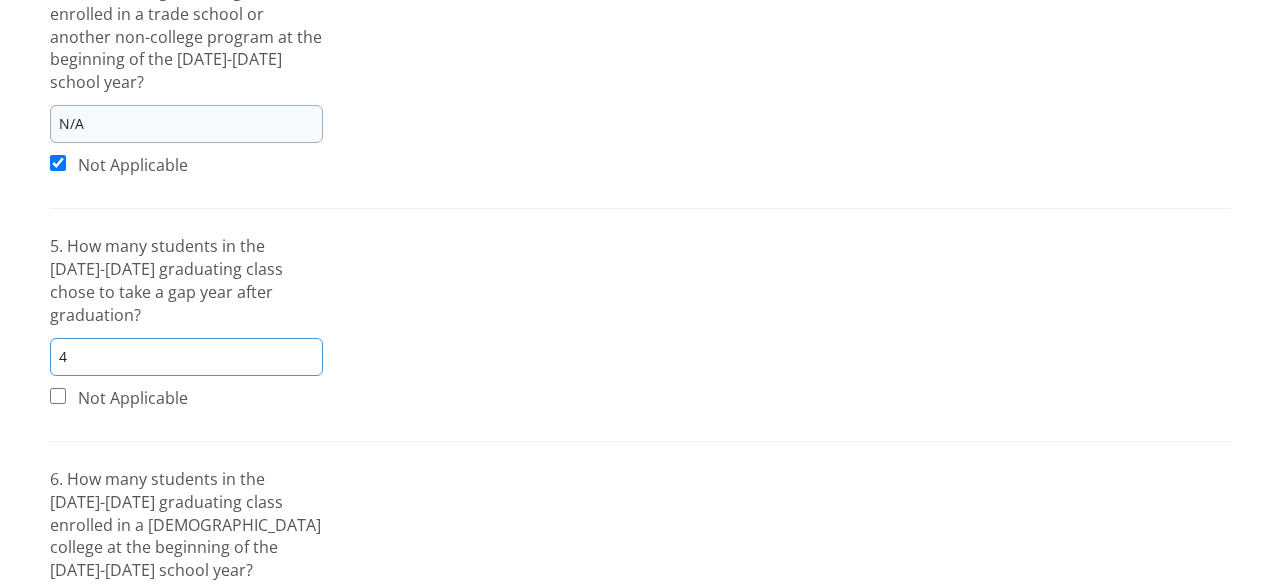 scroll, scrollTop: 1600, scrollLeft: 0, axis: vertical 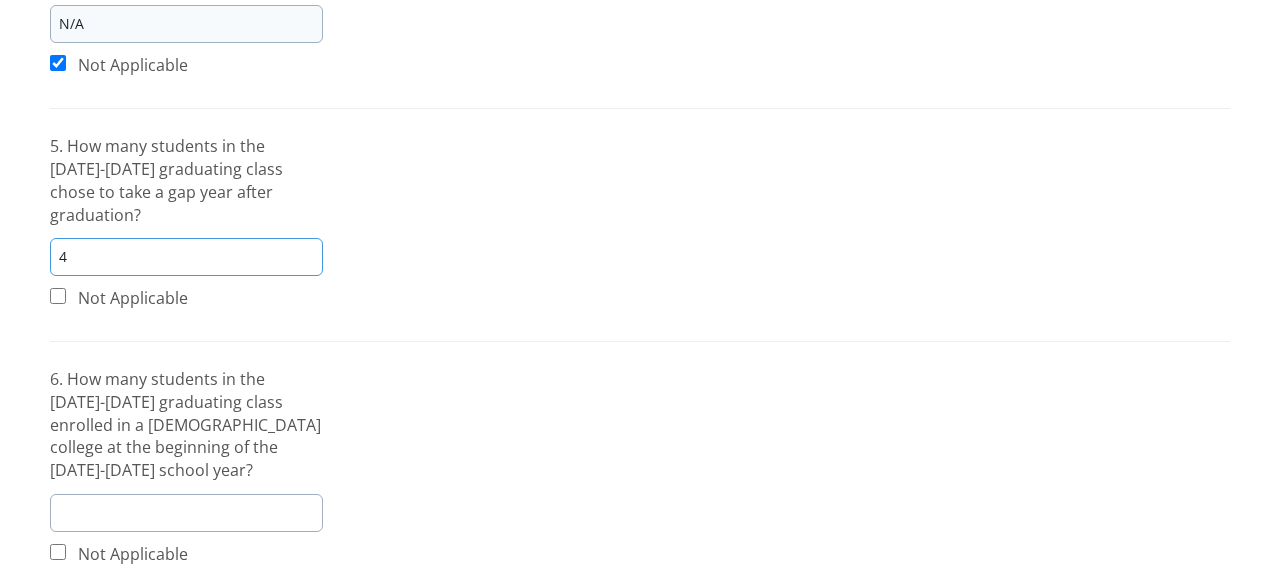 type on "4" 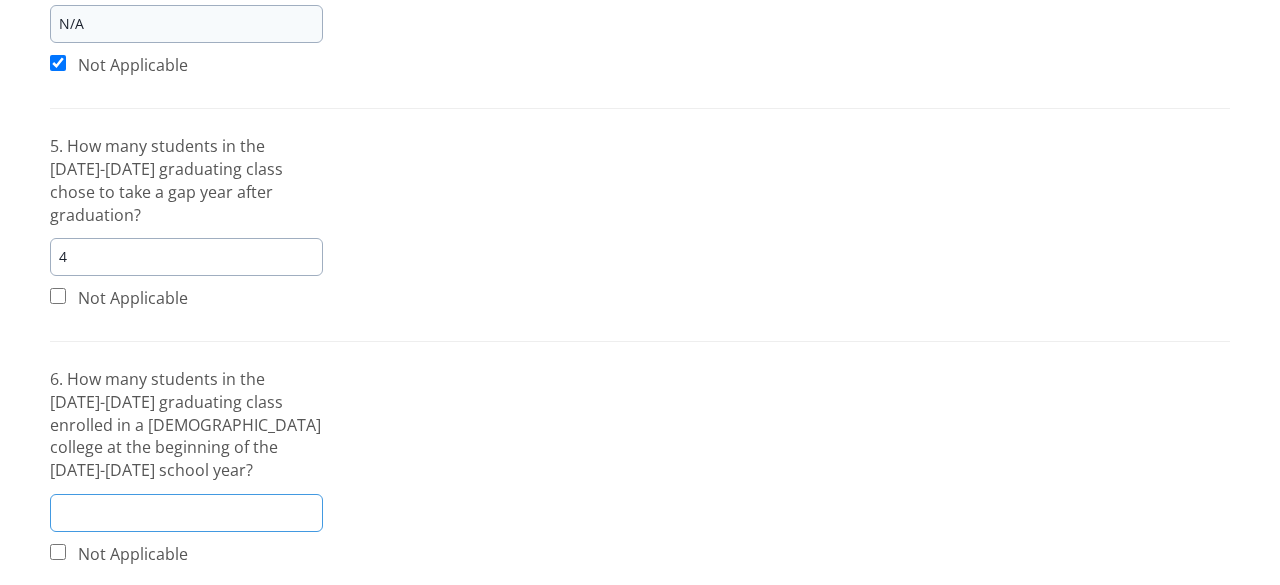 click at bounding box center (186, 513) 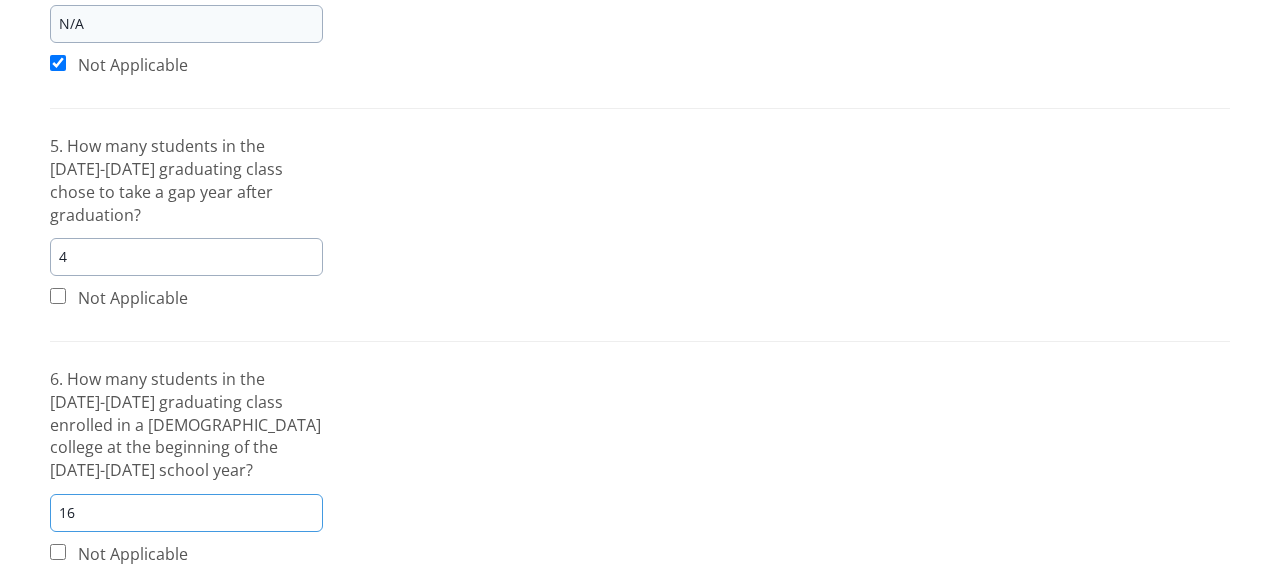 type on "16" 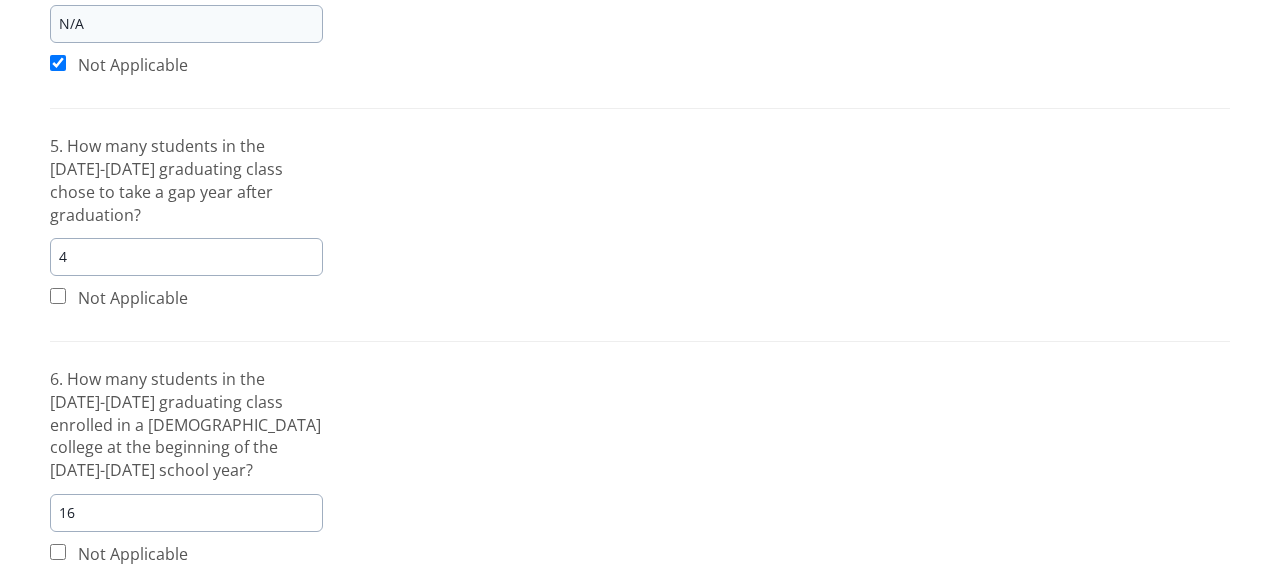 click on "Survey for [GEOGRAPHIC_DATA] of OK for the [DATE]-[DATE] school year.
Thank you for providing your 2023-24 College Enrollment and Standardized Testing information as a help to other schools in the ACCS network. We know that some students are still making final decisions, so please note that this data reflects the previous academic year, not the current academic year. Our goal is to collect as many surveys as possible, and we don't want you to get hung up on any one question - please use ballpark figures if needed or check the "Not Applicable" box.
This survey contains 17 questions.
Forward Survey to Staff Member
Year   Status   2023-24   Incomplete                 College Enrollment (#1-7)         1. How many students did your school graduate at the end of the [DATE]-[DATE] school year?     38     Not Applicable                     34     Not Applicable                     3     Not Applicable                   N/A" at bounding box center (640, -232) 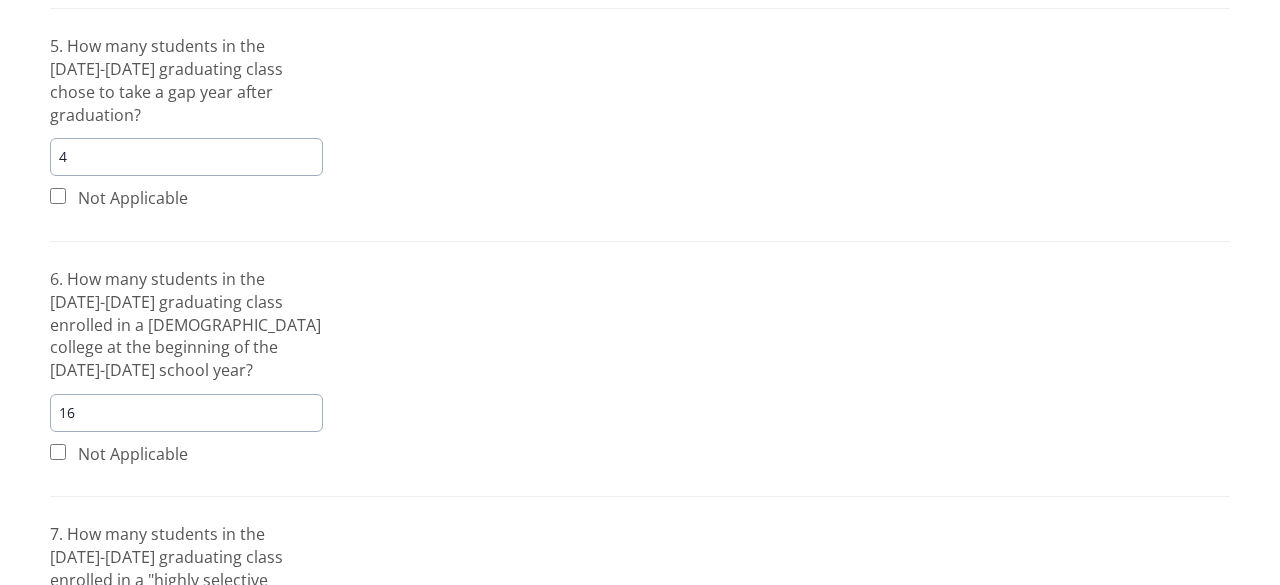 scroll, scrollTop: 1800, scrollLeft: 0, axis: vertical 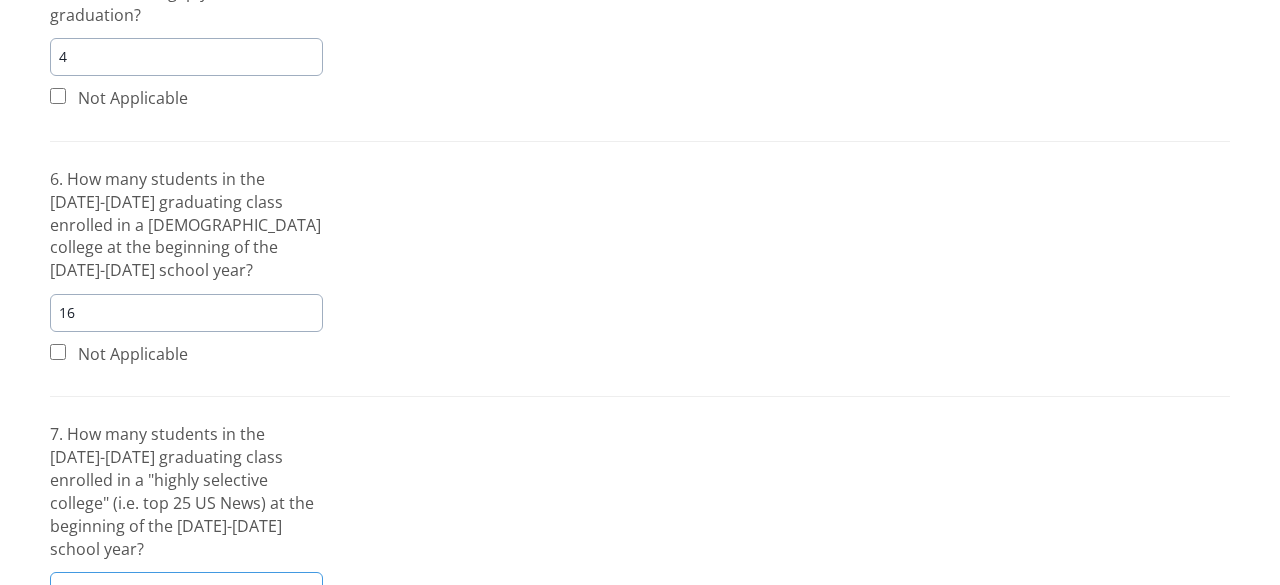 click at bounding box center (186, 591) 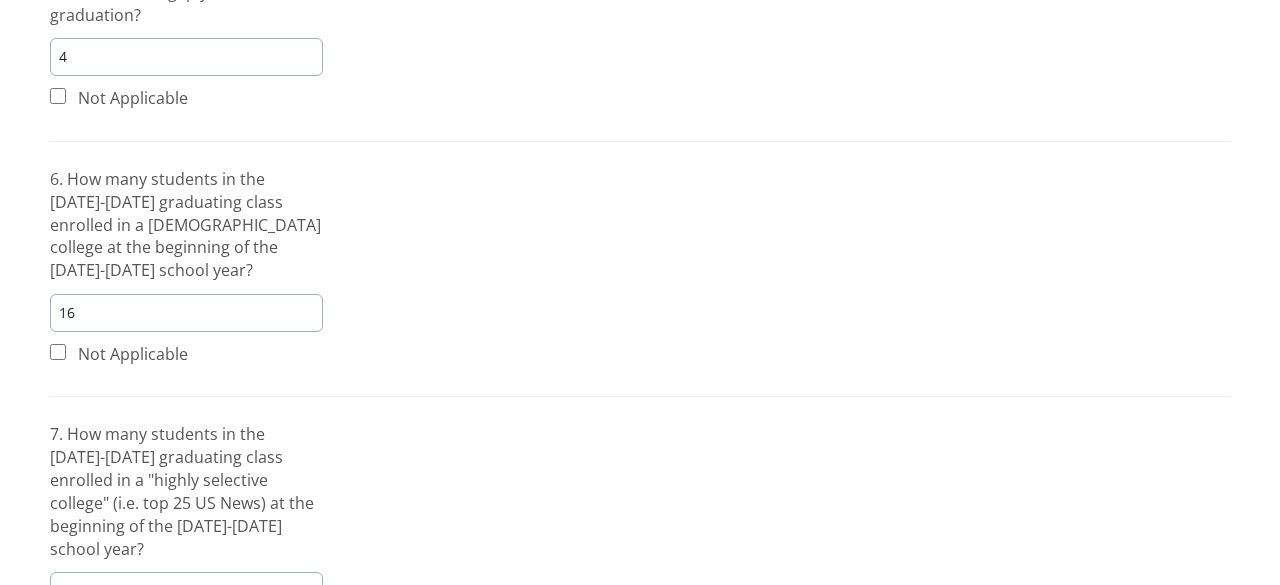 click on "Survey for [GEOGRAPHIC_DATA] of OK for the [DATE]-[DATE] school year.
Thank you for providing your 2023-24 College Enrollment and Standardized Testing information as a help to other schools in the ACCS network. We know that some students are still making final decisions, so please note that this data reflects the previous academic year, not the current academic year. Our goal is to collect as many surveys as possible, and we don't want you to get hung up on any one question - please use ballpark figures if needed or check the "Not Applicable" box.
This survey contains 17 questions.
Forward Survey to Staff Member
Year   Status   2023-24   Incomplete                 College Enrollment (#1-7)         1. How many students did your school graduate at the end of the [DATE]-[DATE] school year?     38     Not Applicable                     34     Not Applicable                     3     Not Applicable                   N/A" at bounding box center [640, -432] 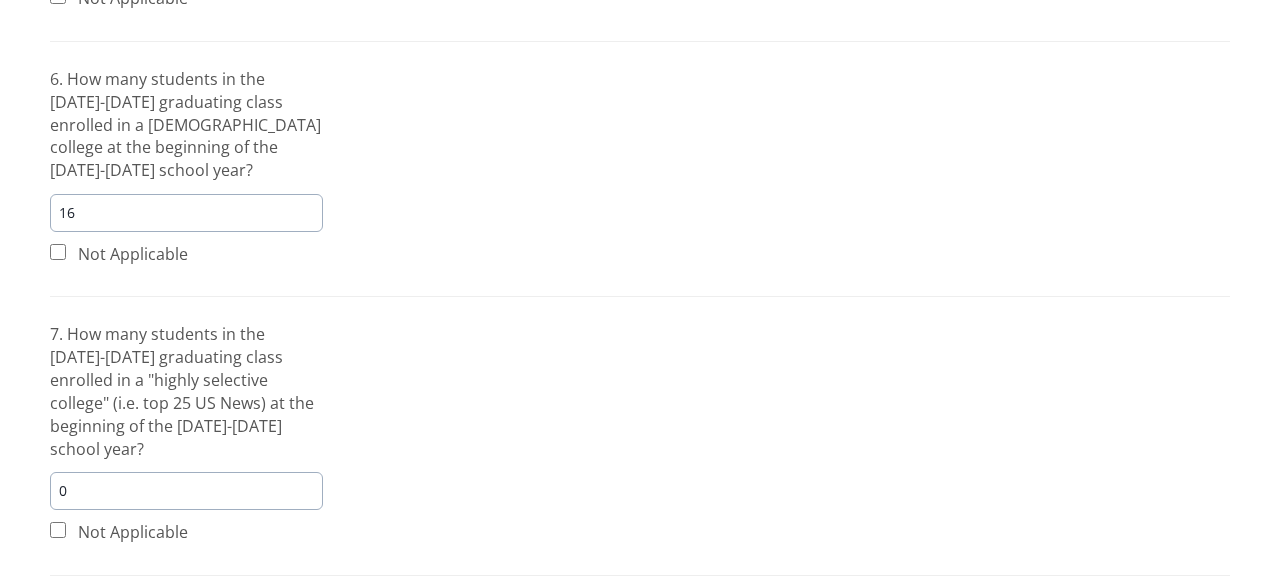 scroll, scrollTop: 1947, scrollLeft: 0, axis: vertical 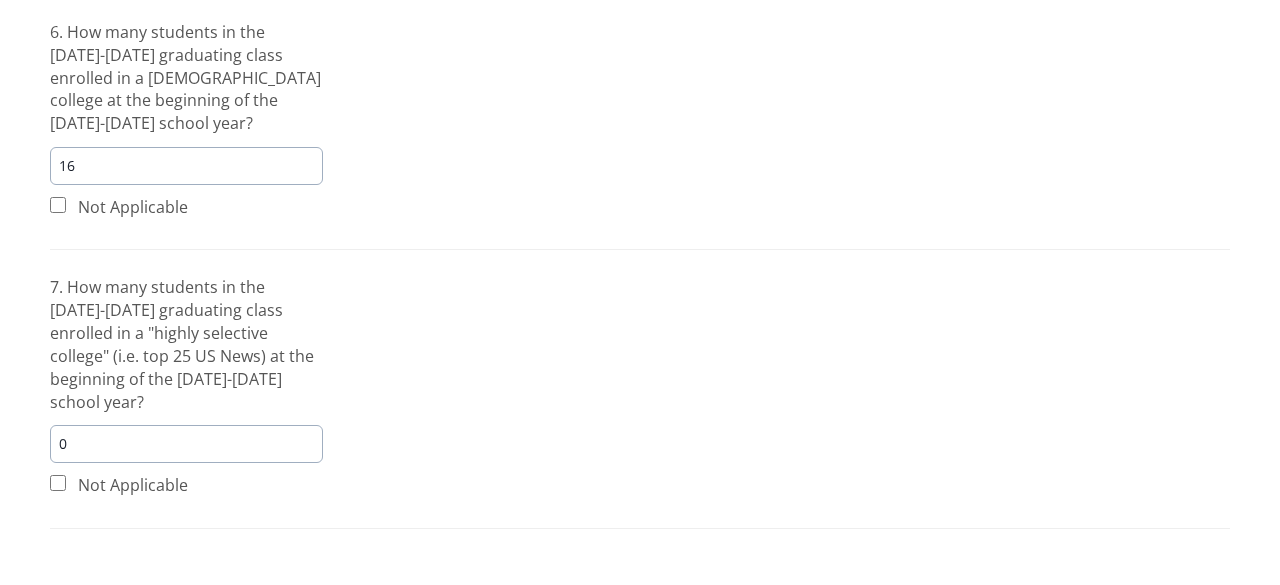 click on "Next" at bounding box center [1175, 644] 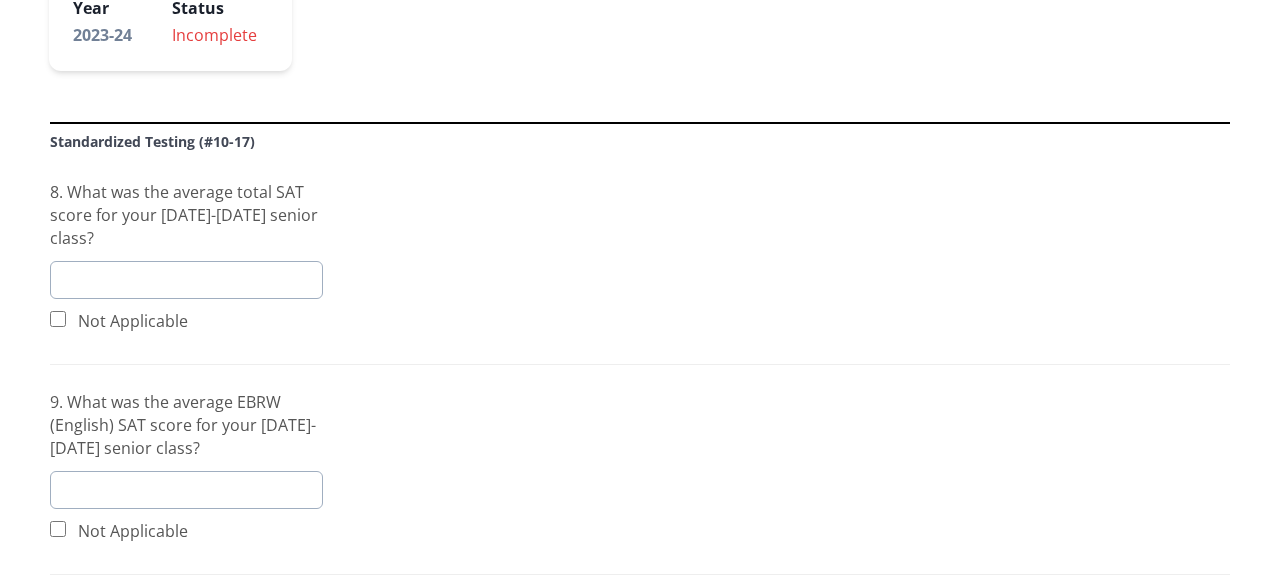 scroll, scrollTop: 347, scrollLeft: 0, axis: vertical 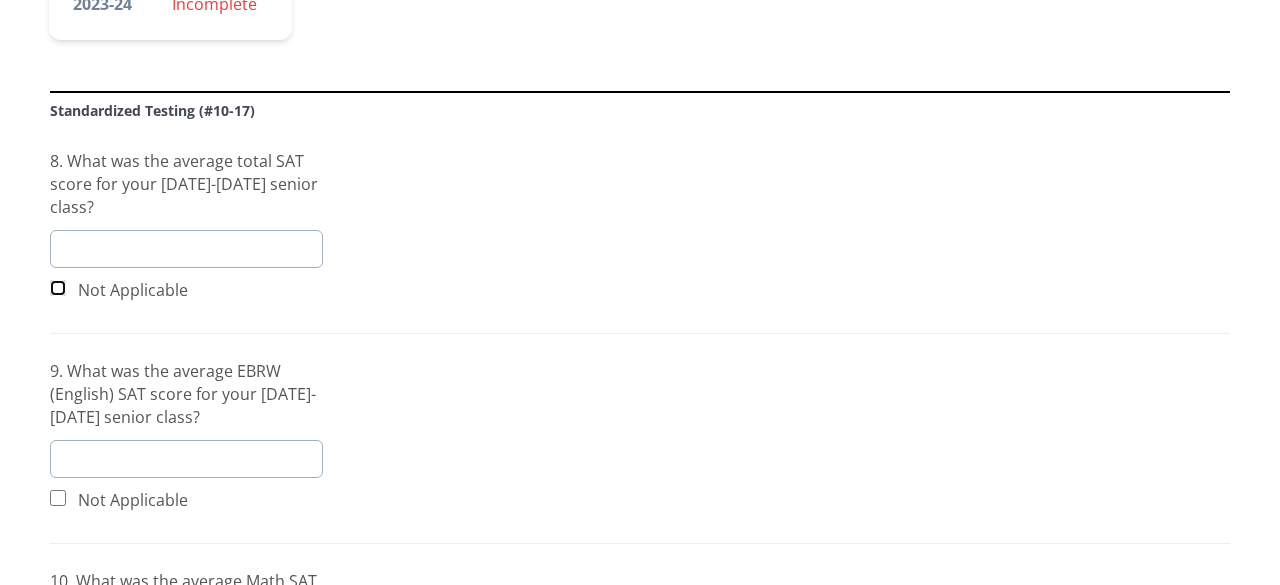 click at bounding box center [58, 288] 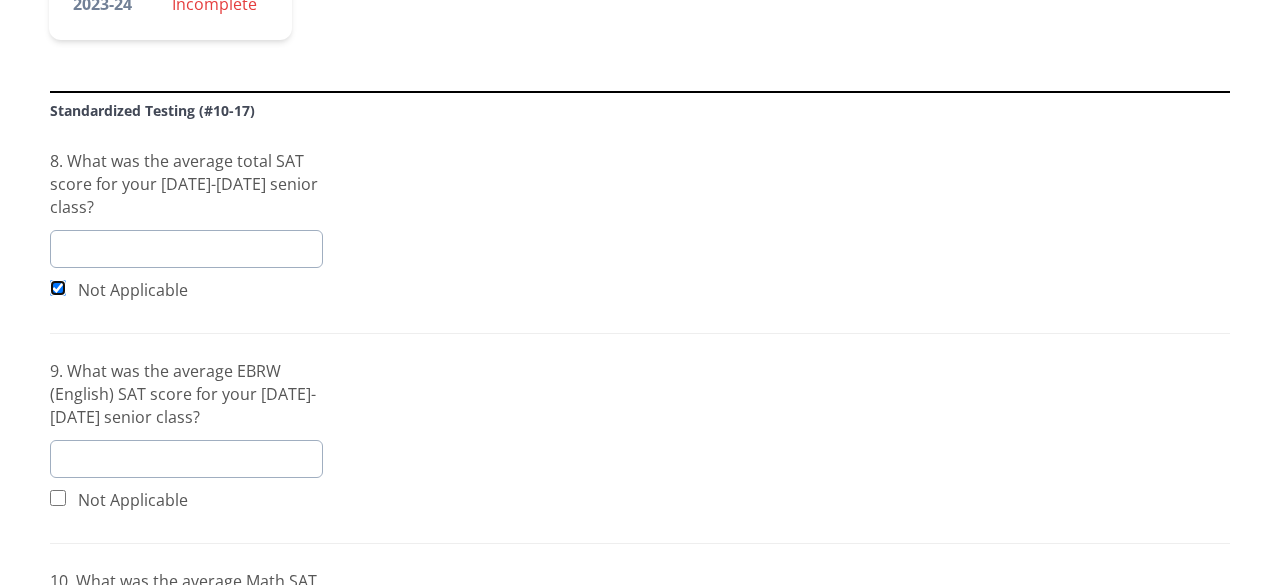 checkbox on "true" 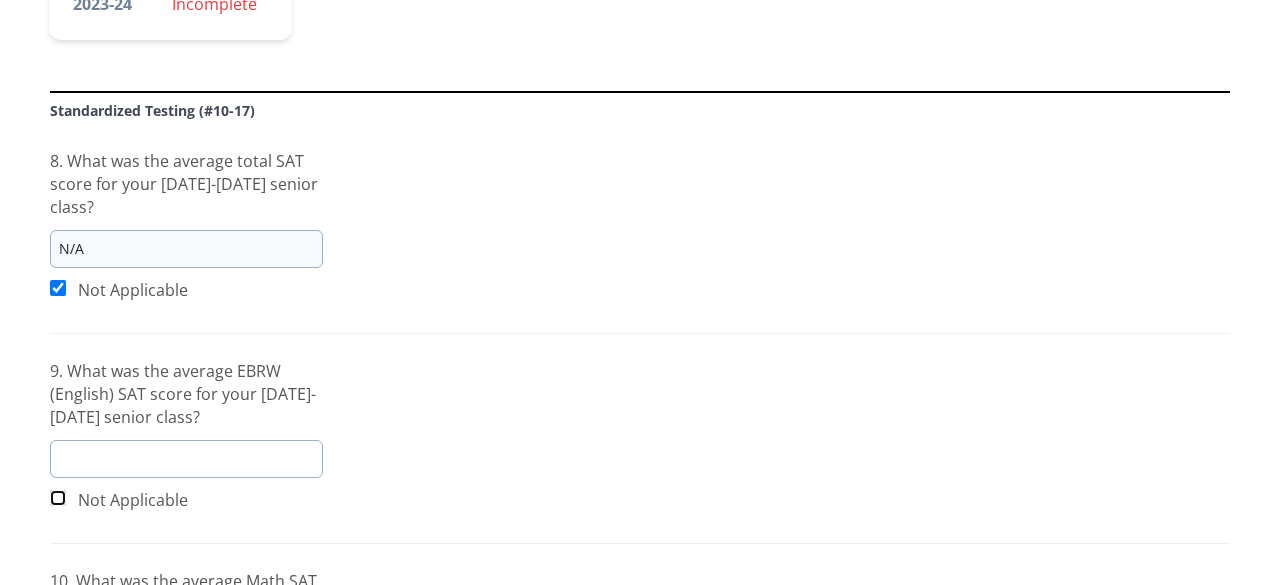 click at bounding box center (58, 498) 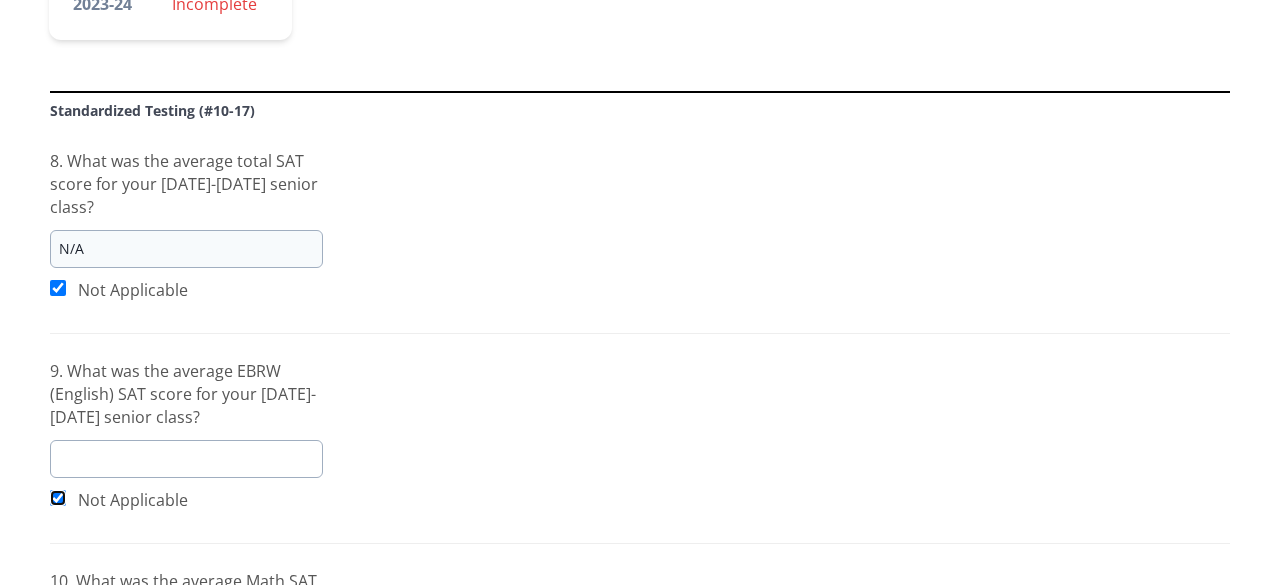 checkbox on "true" 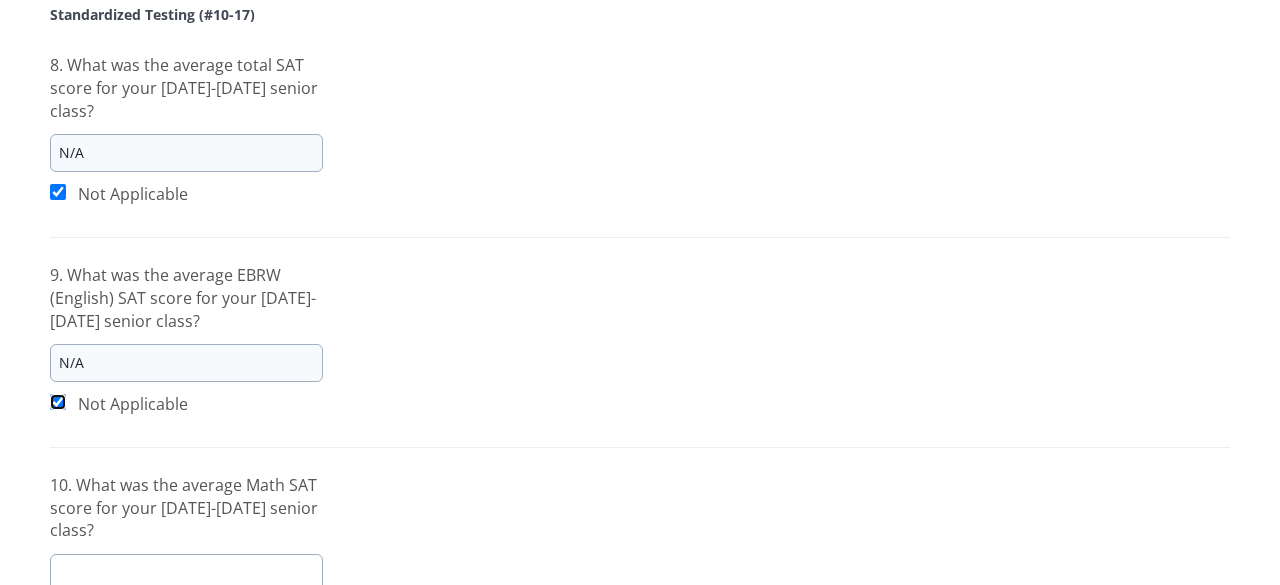 scroll, scrollTop: 547, scrollLeft: 0, axis: vertical 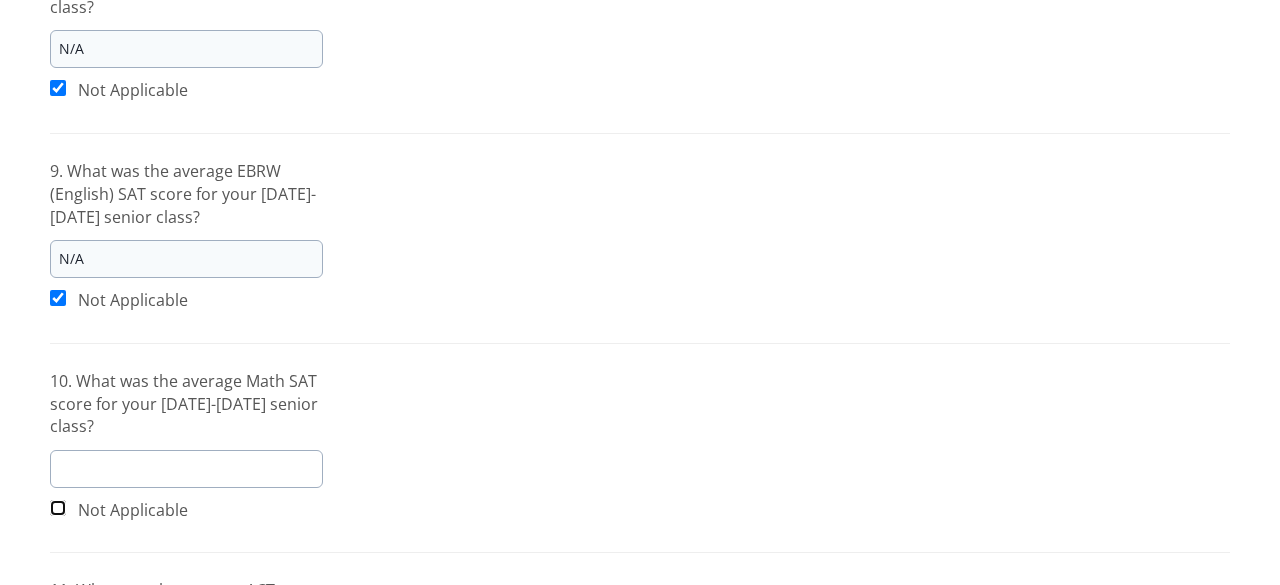 click at bounding box center [58, 508] 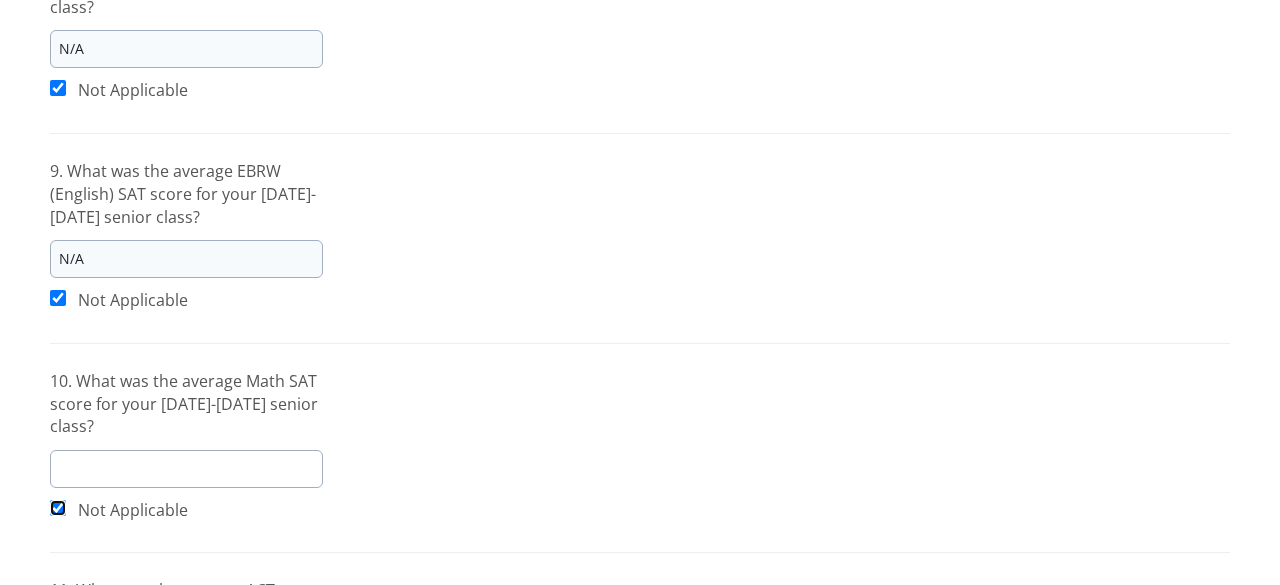 checkbox on "true" 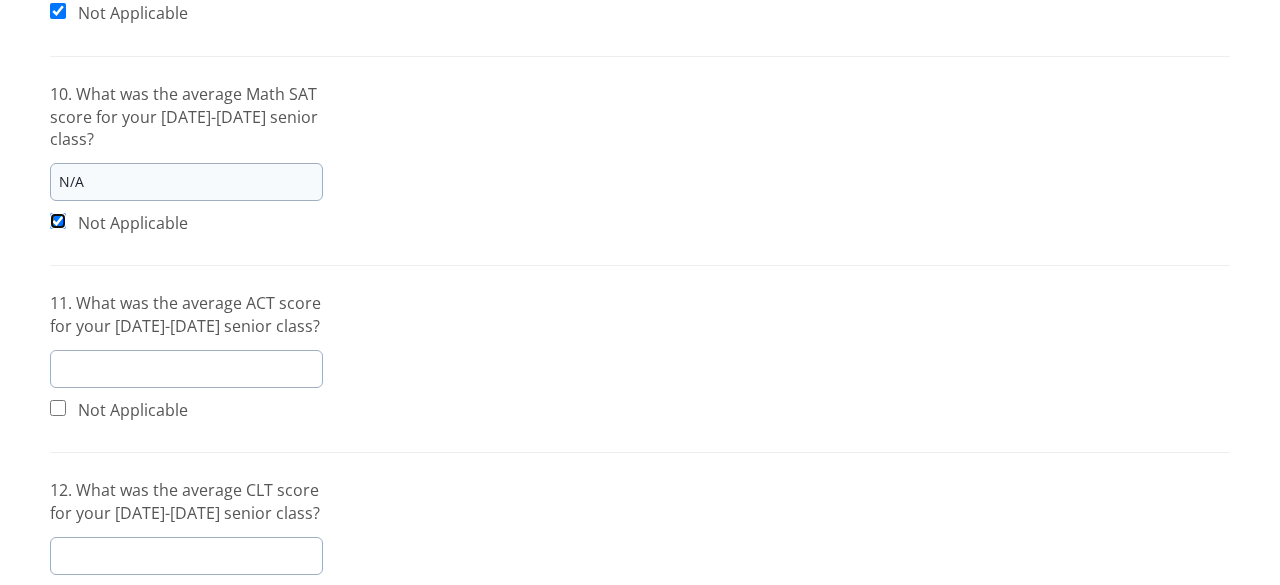 scroll, scrollTop: 847, scrollLeft: 0, axis: vertical 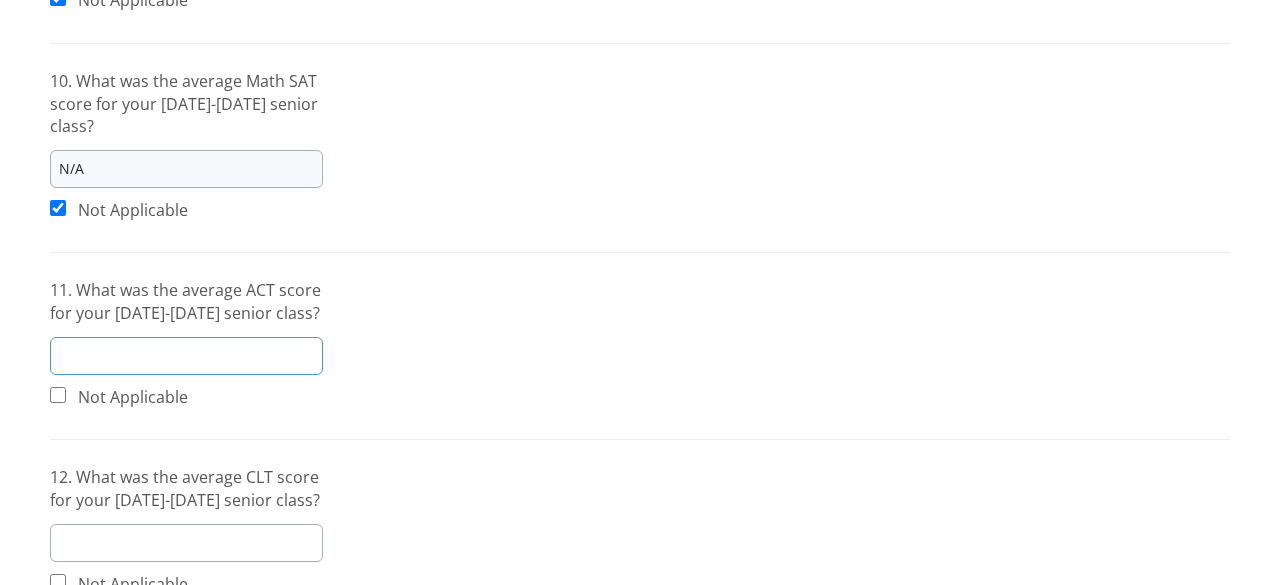 click at bounding box center [186, 356] 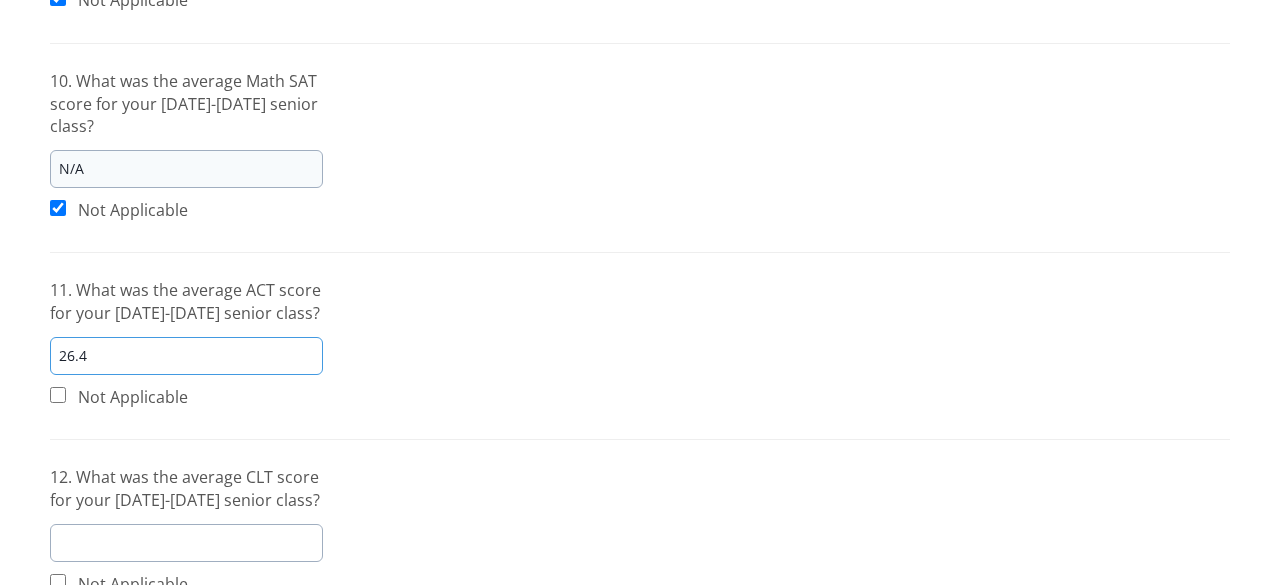 type on "26.4" 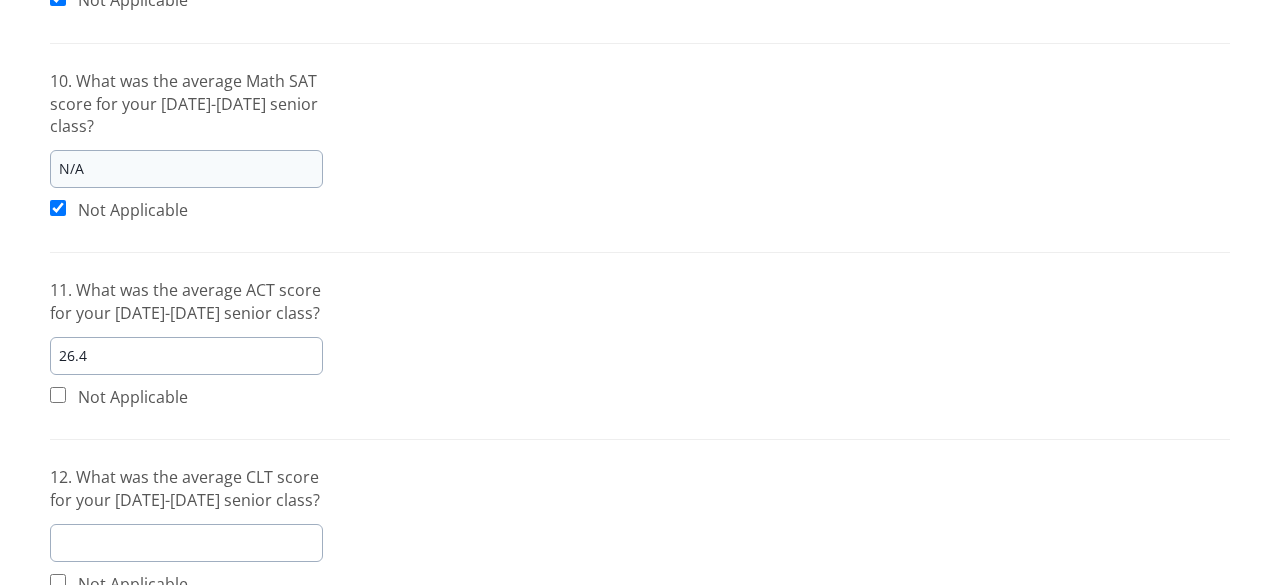 click on "Survey for [GEOGRAPHIC_DATA] of OK for the [DATE]-[DATE] school year.
Forward Survey to Staff Member
Year   Status   2023-24   Incomplete                 Standardized Testing (#10-17)         8. What was the average total SAT score for your [DATE]-[DATE] senior class?   N/A       Not Applicable                 9. What was the average EBRW (English) SAT score for your [DATE]-[DATE] senior class?   N/A       Not Applicable                 10. What was the average Math SAT score for your [DATE]-[DATE] senior class?   N/A       Not Applicable                 11. What was the average ACT score for your [DATE]-[DATE] senior class?     26.4     Not Applicable                 12. What was the average CLT score for your [DATE]-[DATE] senior class?         Not Applicable                 13. Did your school offer the CLT for grades 11-12 in the [DATE]-[DATE] school year?
Please select   Yes   No     Not Applicable                   Please select   Yes   No     Not Applicable" at bounding box center [640, 532] 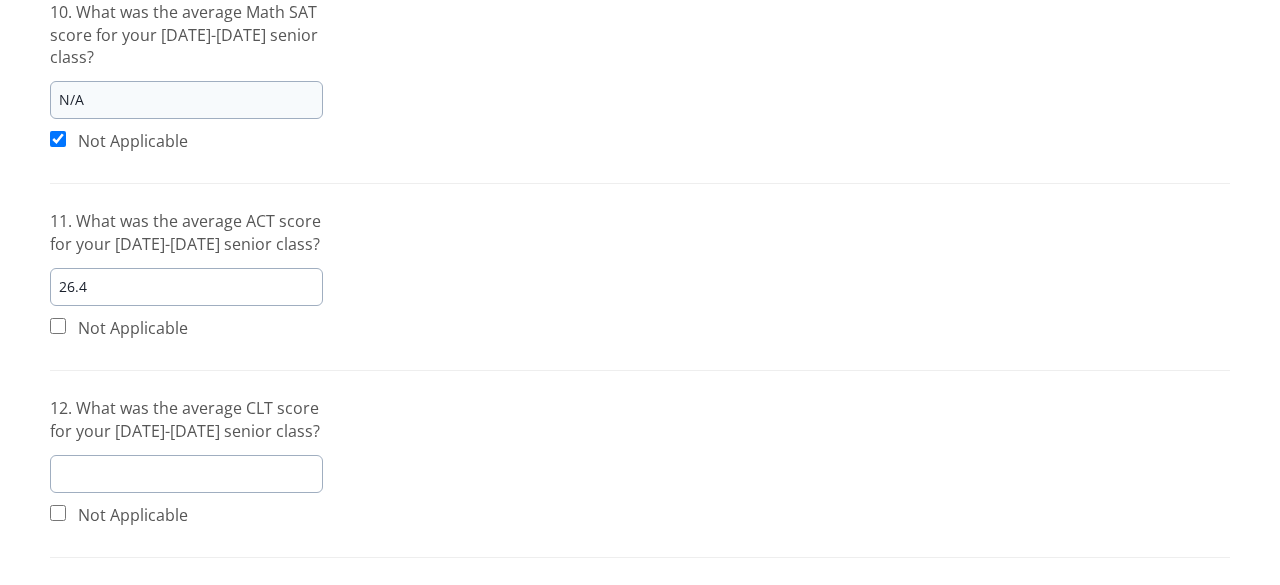 scroll, scrollTop: 947, scrollLeft: 0, axis: vertical 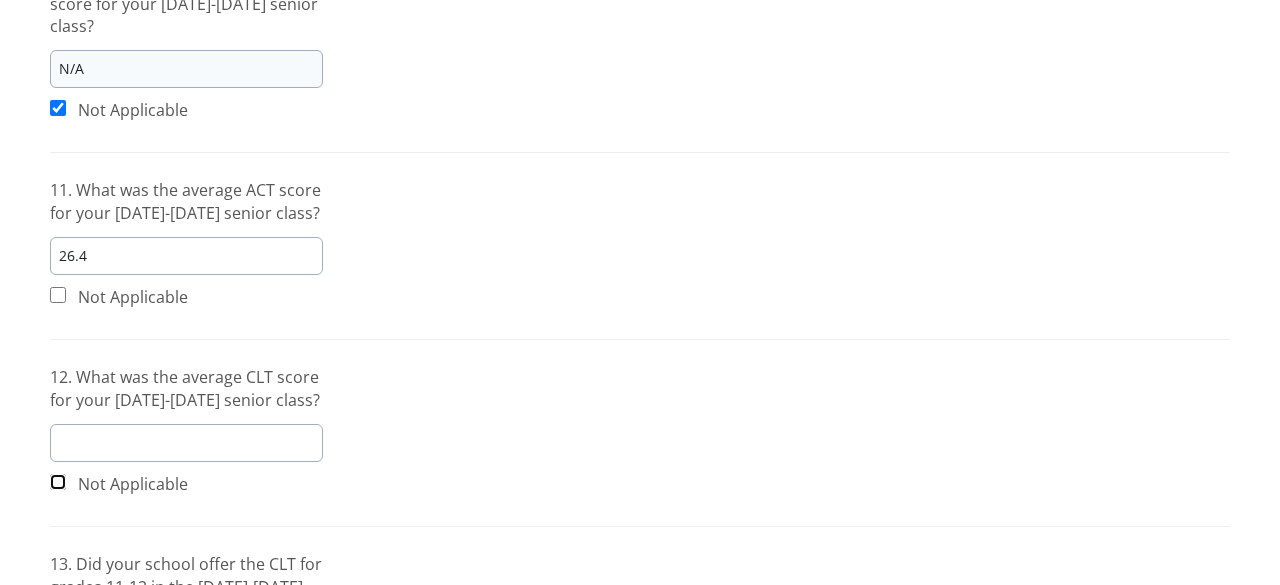 click at bounding box center [58, 482] 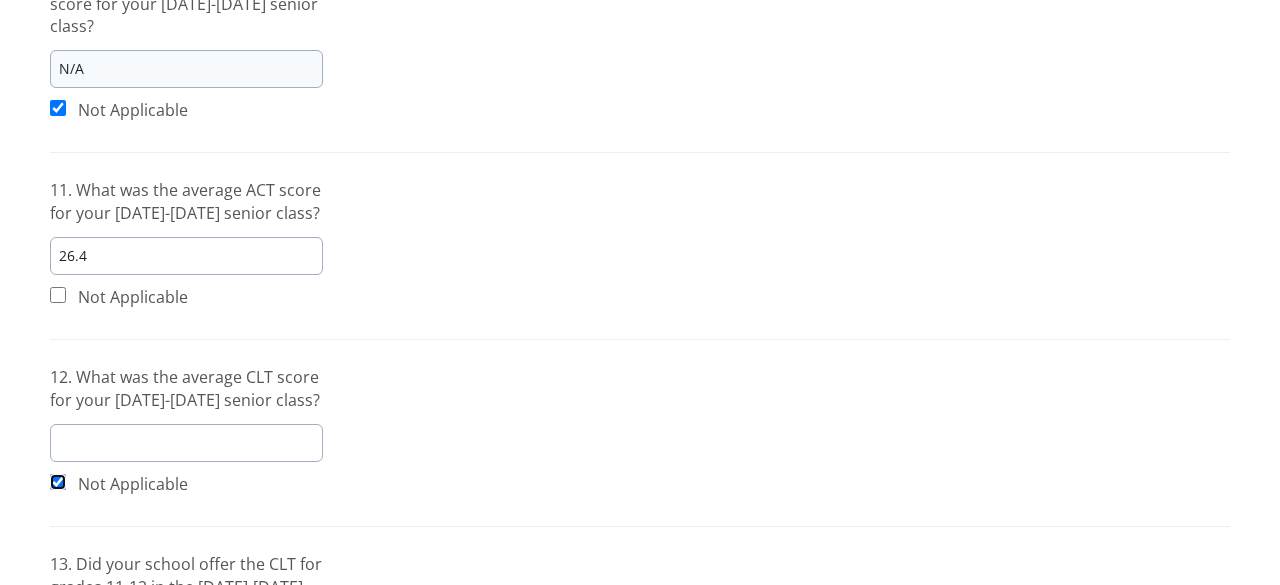 checkbox on "true" 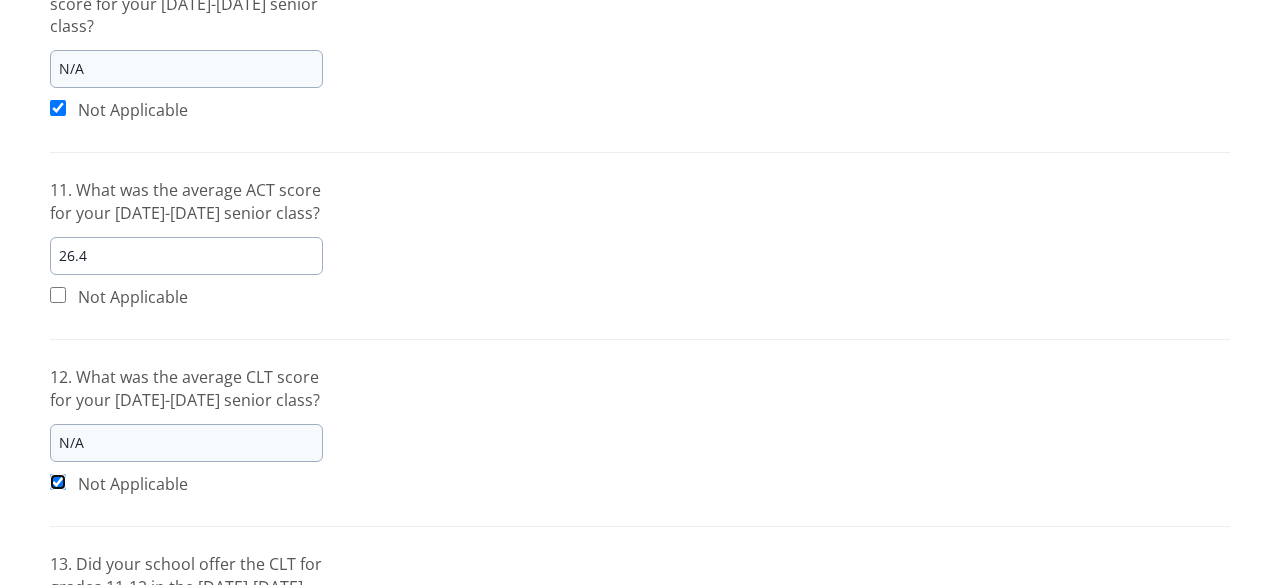 scroll, scrollTop: 1147, scrollLeft: 0, axis: vertical 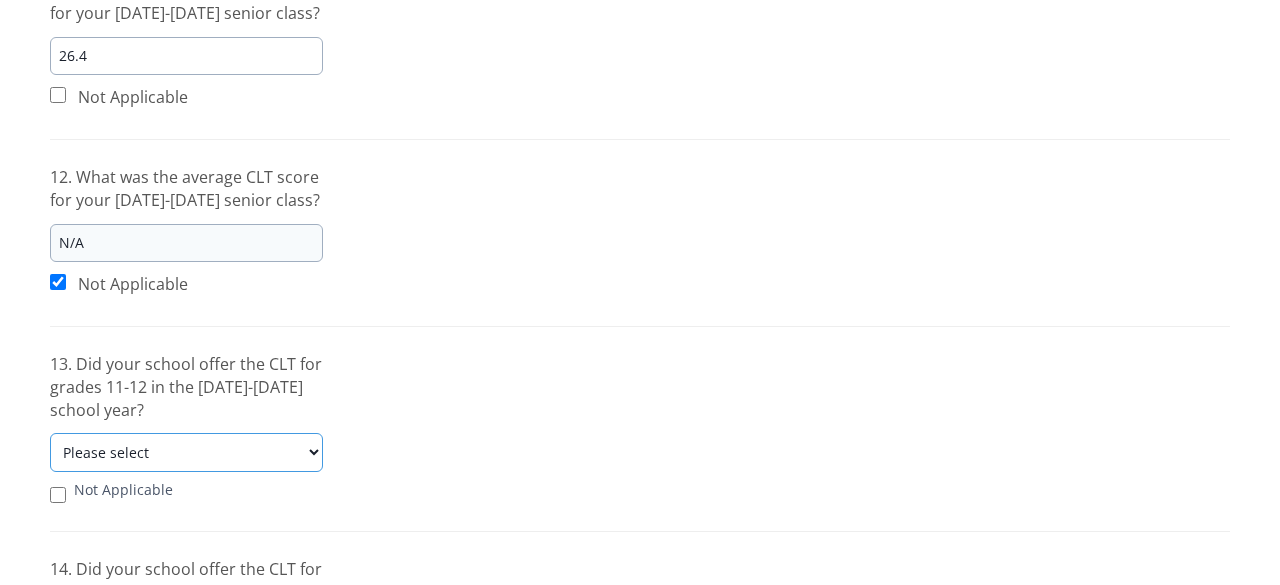 click on "Please select   Yes   No" at bounding box center (186, 452) 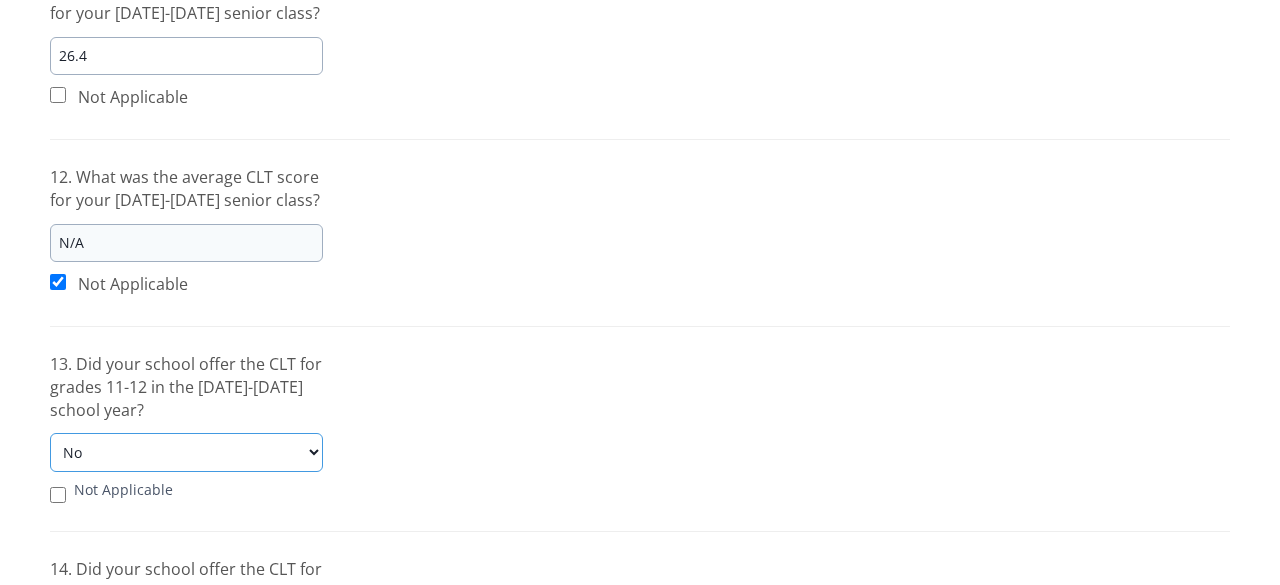 click on "Please select   Yes   No" at bounding box center (186, 452) 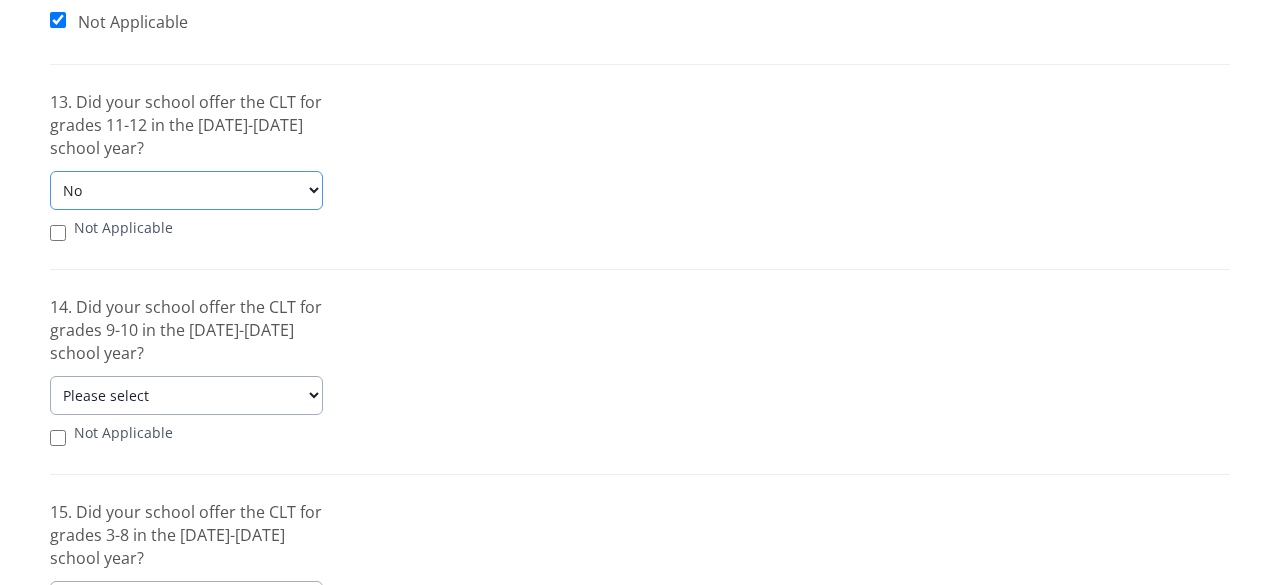 scroll, scrollTop: 1447, scrollLeft: 0, axis: vertical 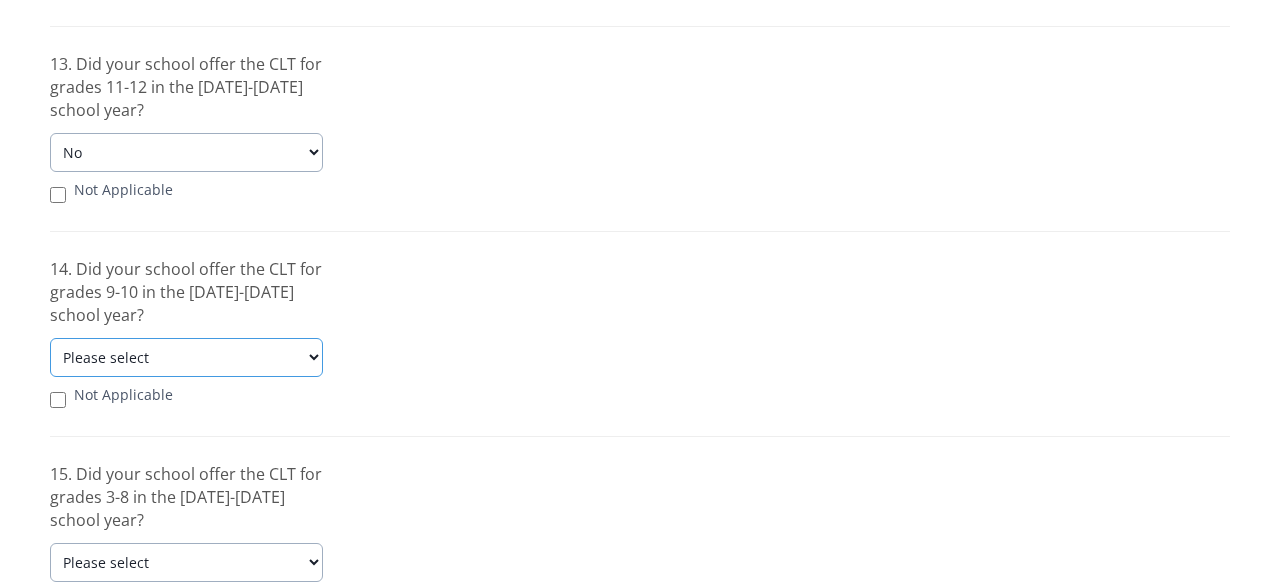 click on "Please select   Yes   No" at bounding box center (186, 357) 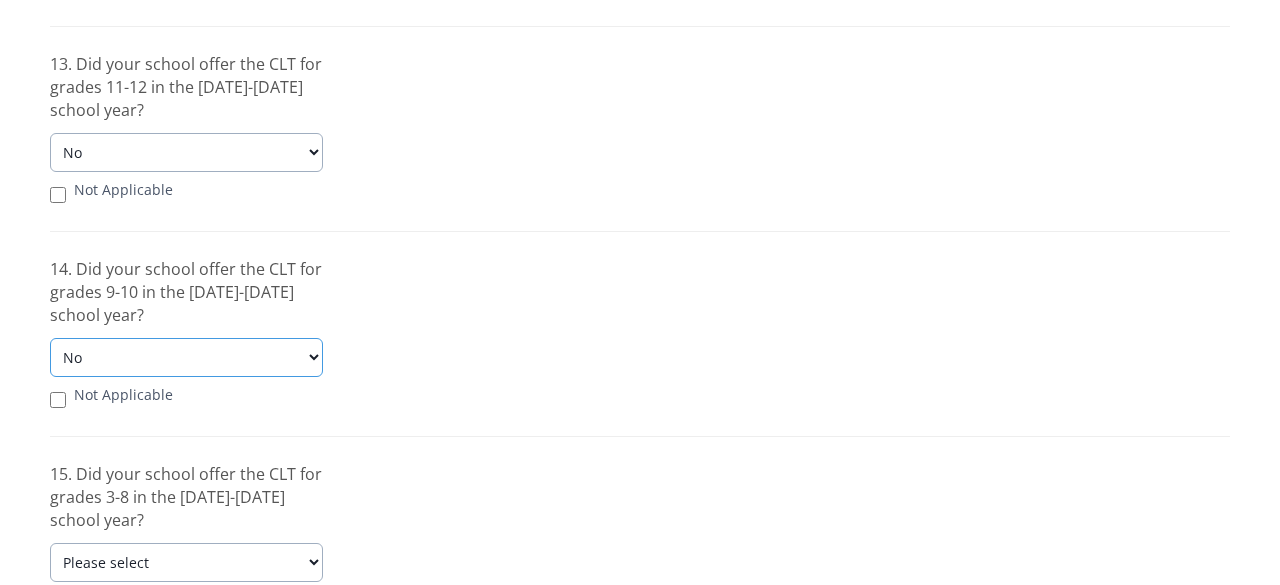 click on "Please select   Yes   No" at bounding box center [186, 357] 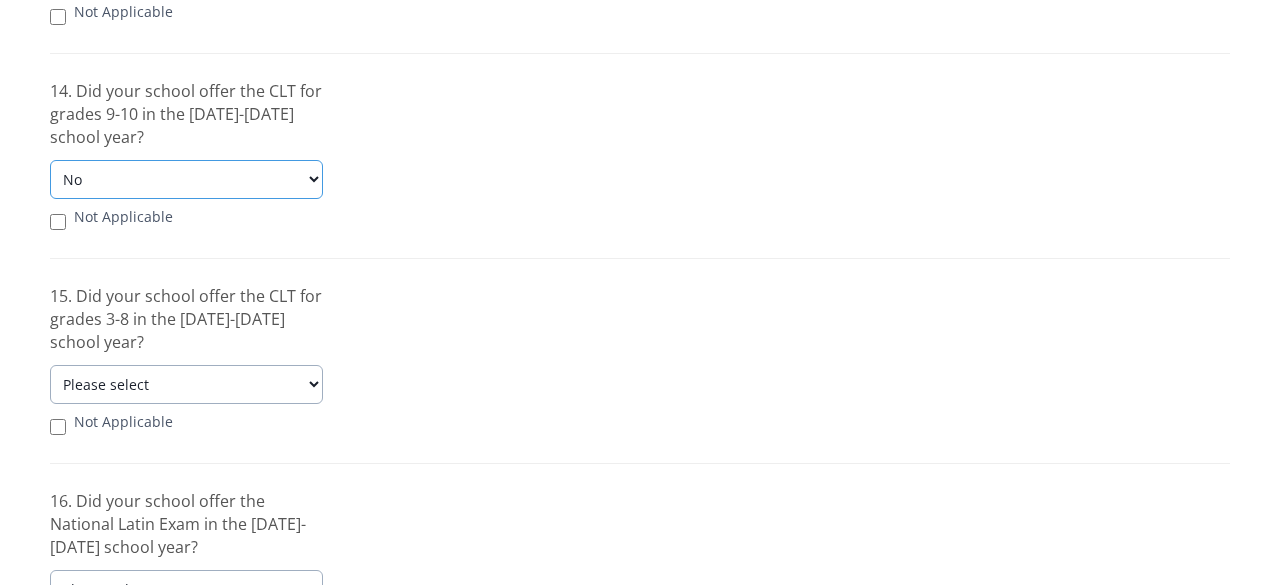 scroll, scrollTop: 1647, scrollLeft: 0, axis: vertical 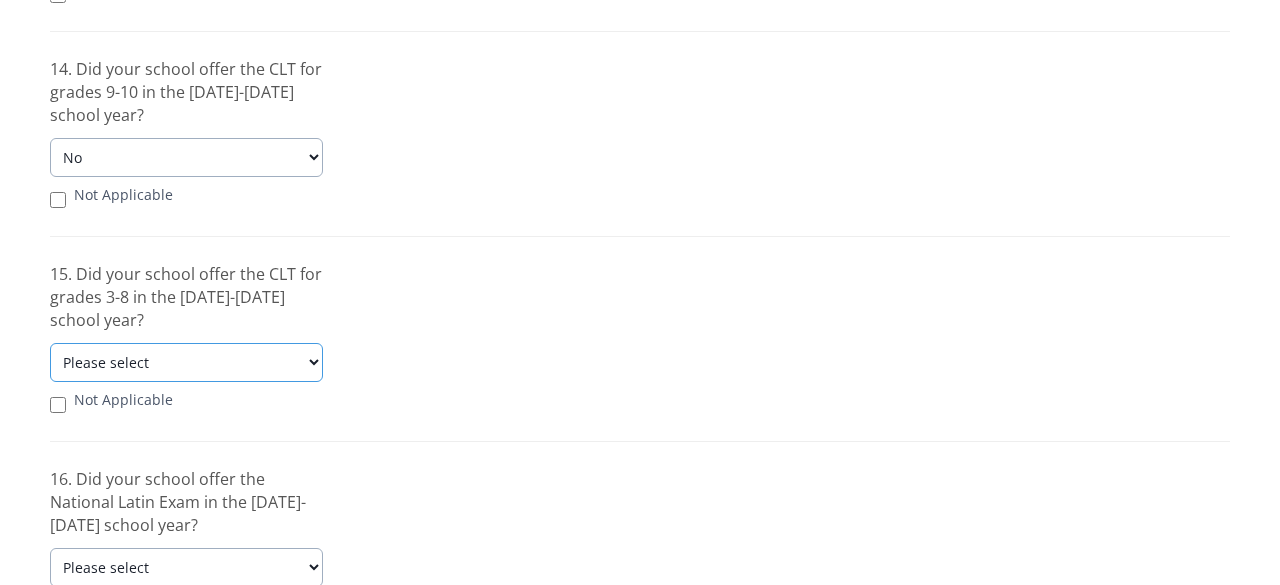 click on "Please select   Yes   No" at bounding box center (186, 362) 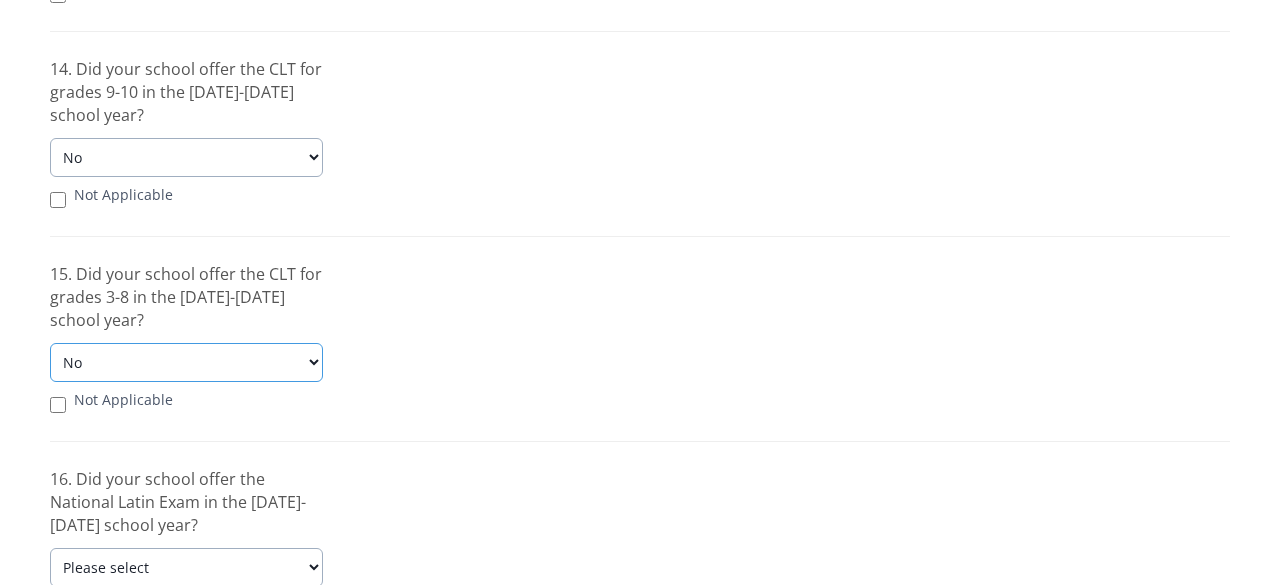 click on "Please select   Yes   No" at bounding box center (186, 362) 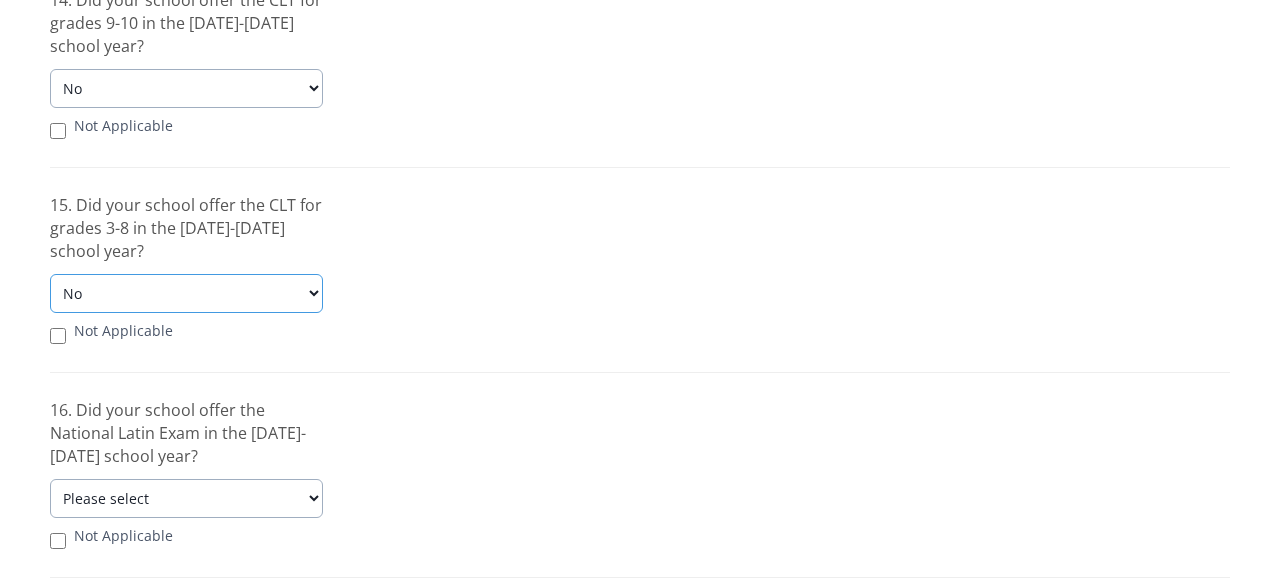 scroll, scrollTop: 1747, scrollLeft: 0, axis: vertical 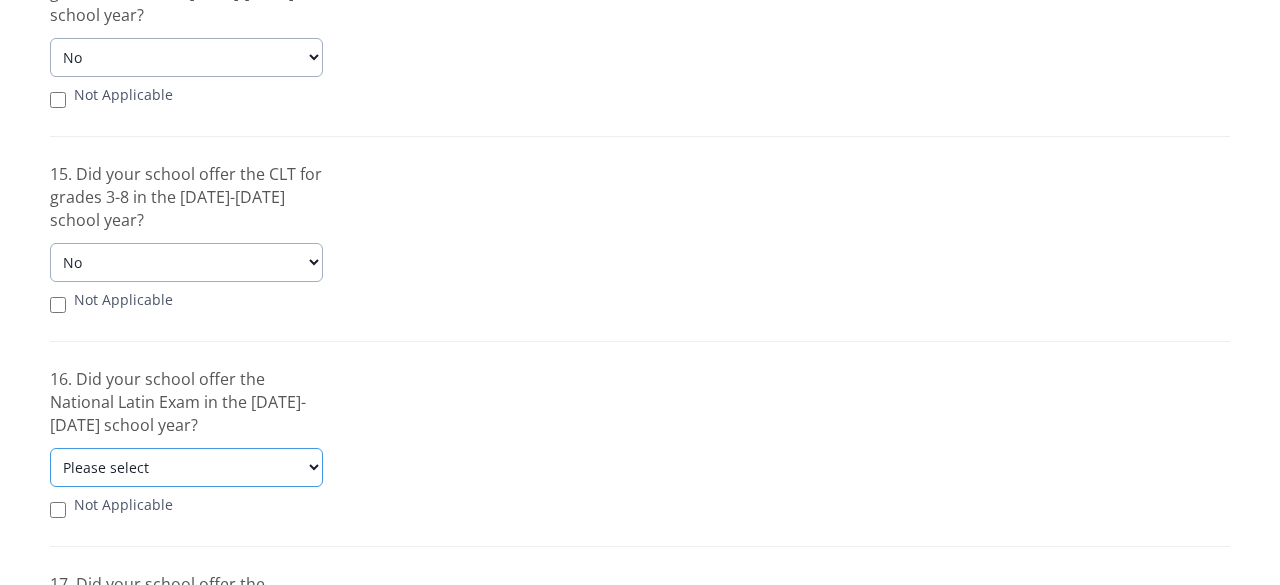 click on "Please select   Yes   No" at bounding box center [186, 467] 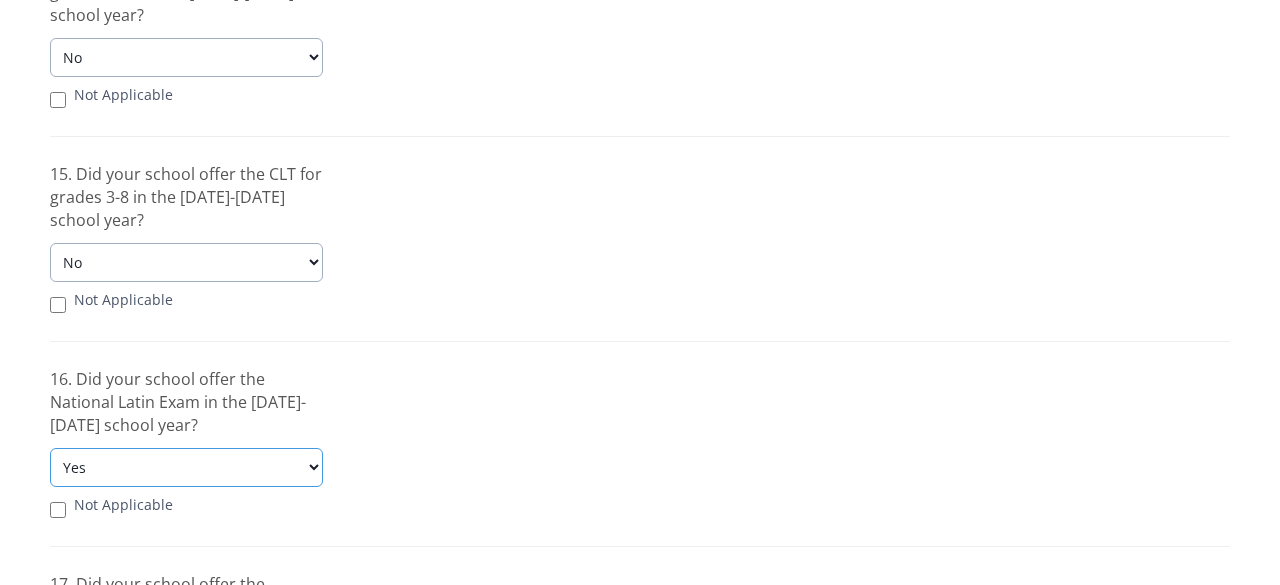 click on "Please select   Yes   No" at bounding box center [186, 467] 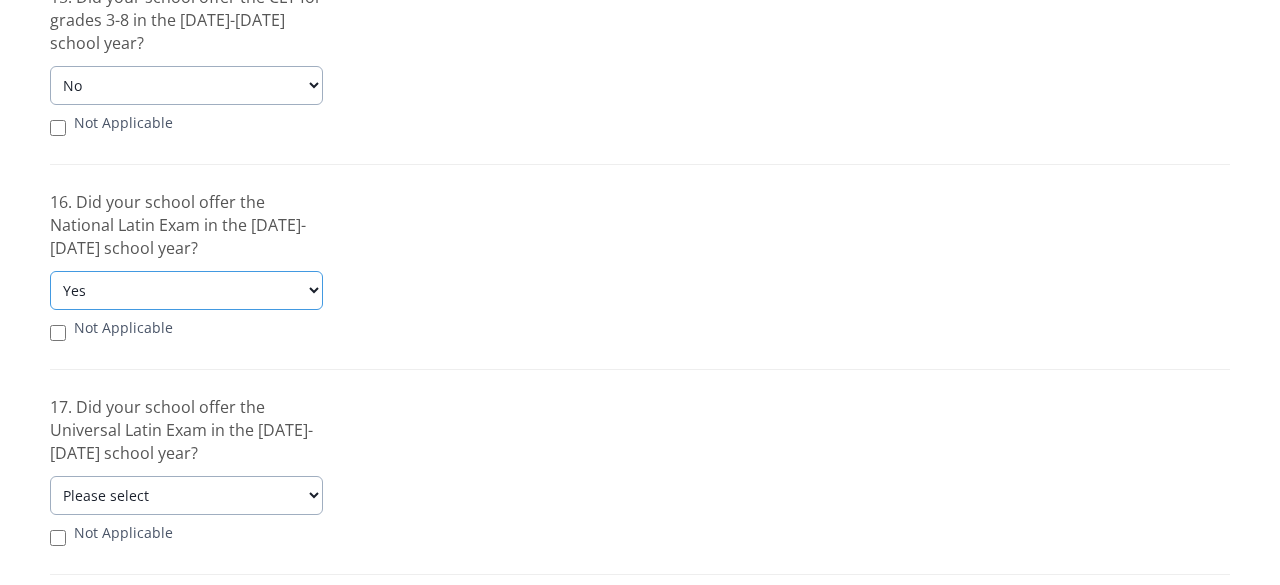 scroll, scrollTop: 1947, scrollLeft: 0, axis: vertical 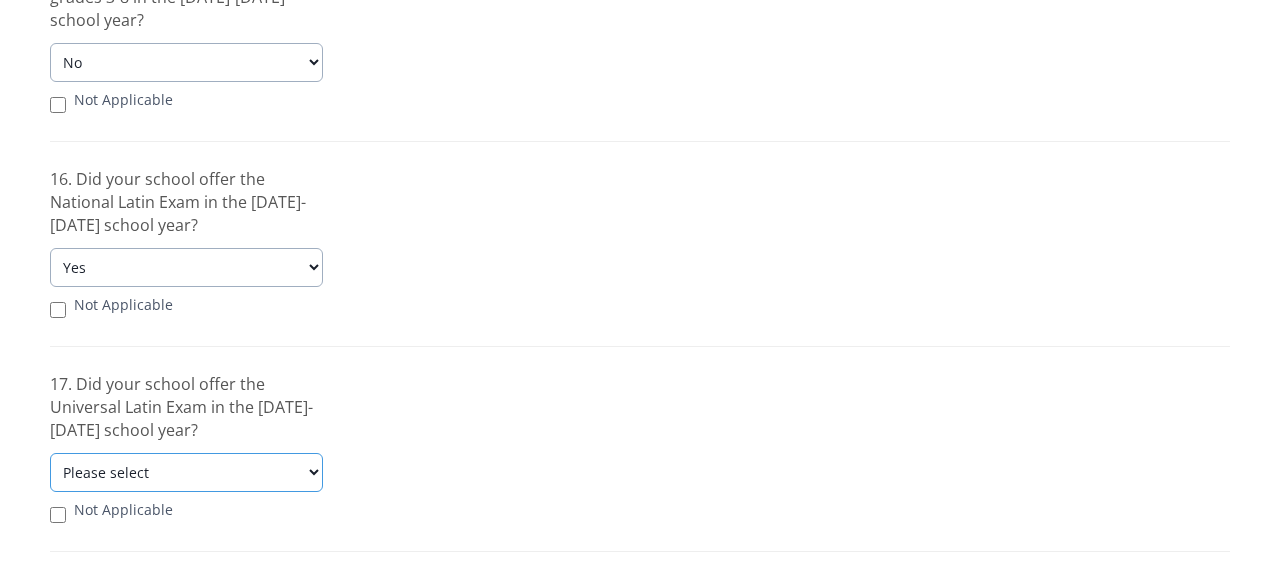 click on "Please select   Yes   No" at bounding box center [186, 472] 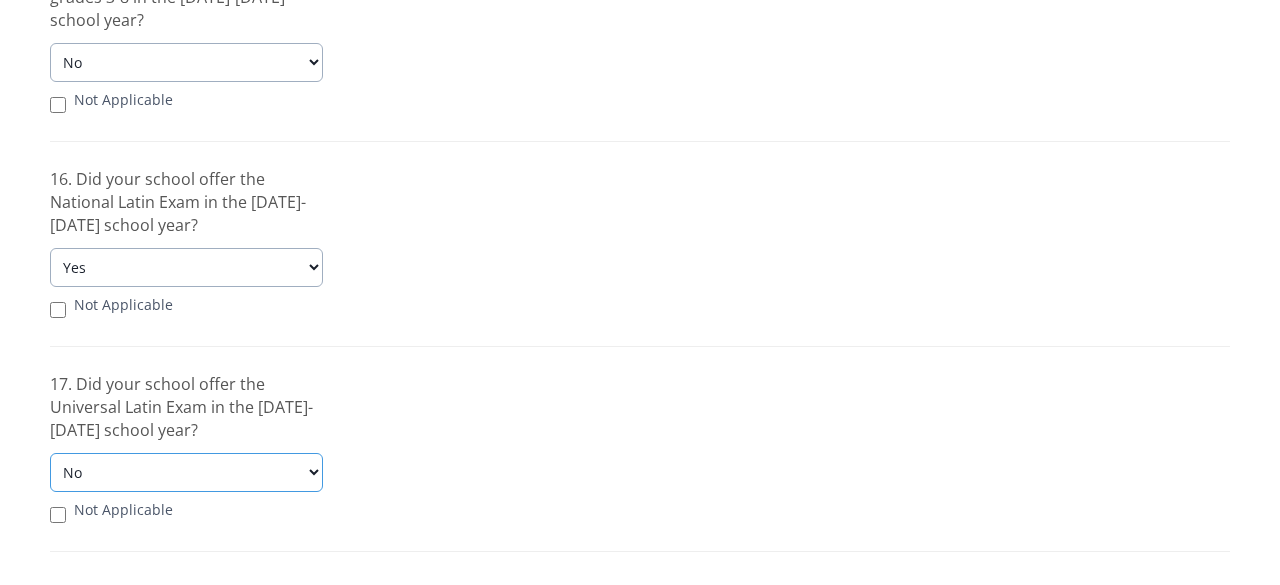 click on "Please select   Yes   No" at bounding box center [186, 472] 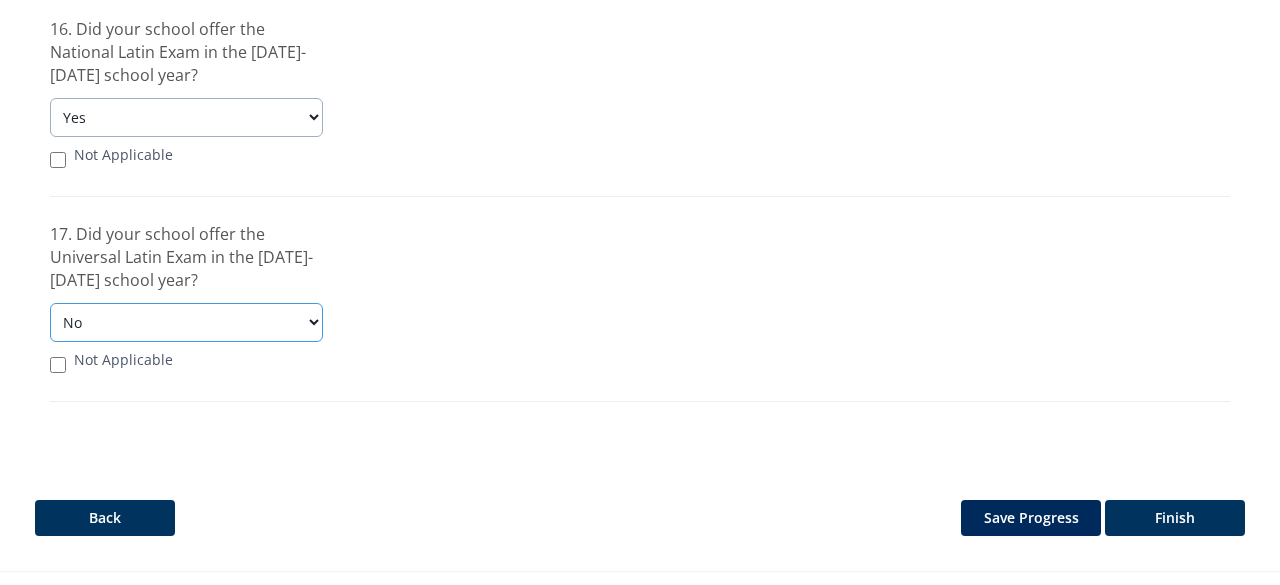 scroll, scrollTop: 2100, scrollLeft: 0, axis: vertical 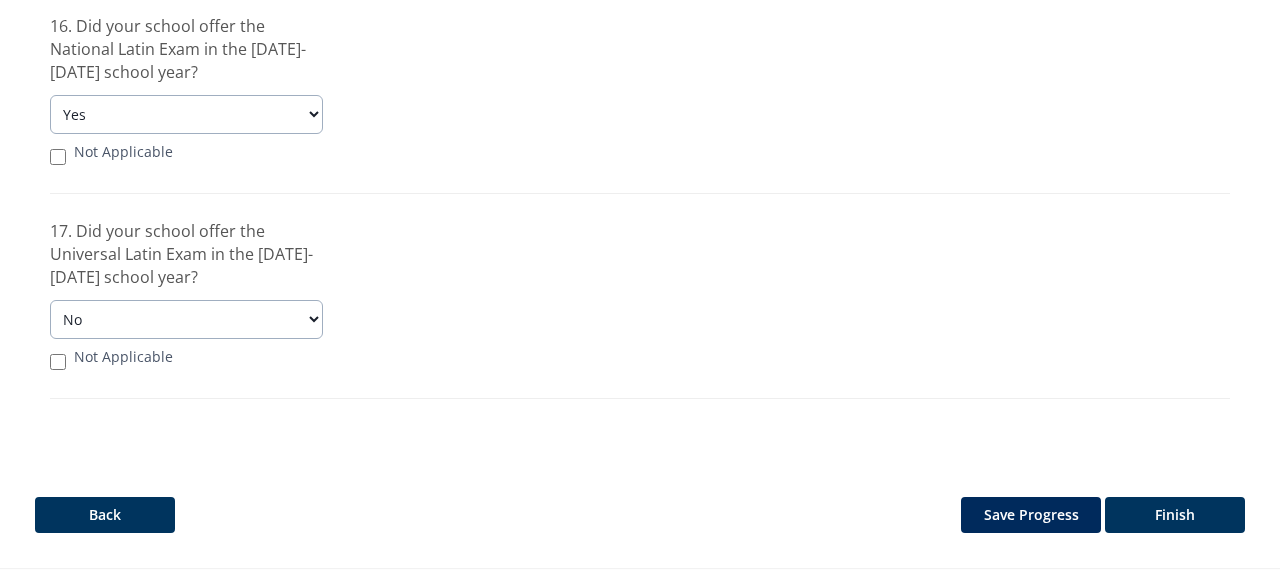 click on "Finish" at bounding box center [1175, 515] 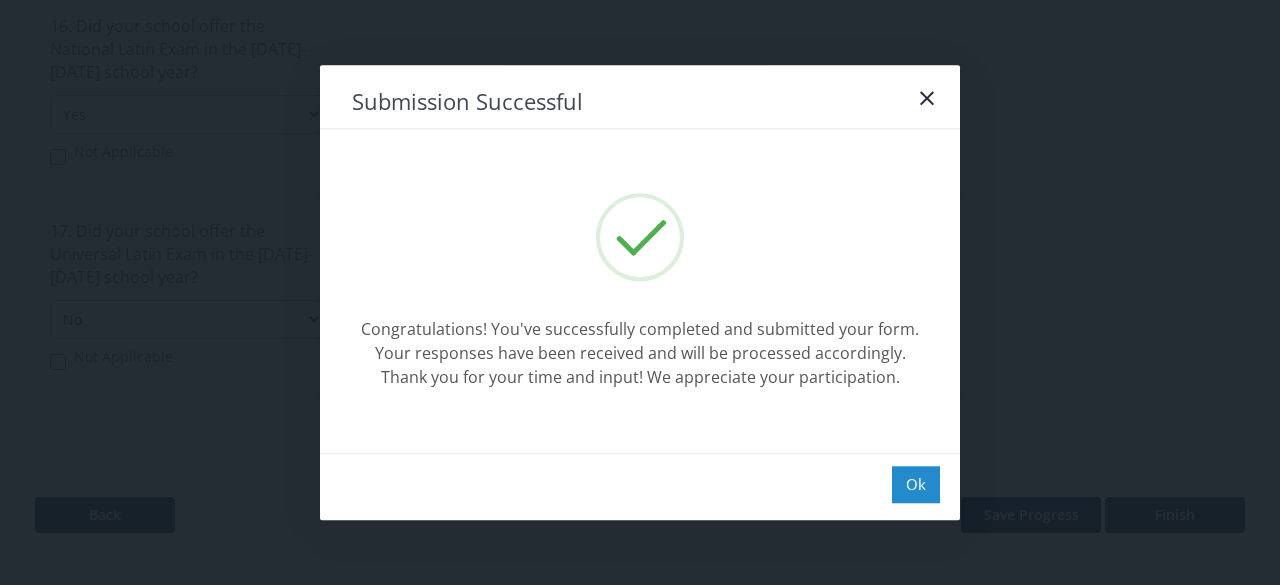 click on "Ok" at bounding box center [916, 484] 